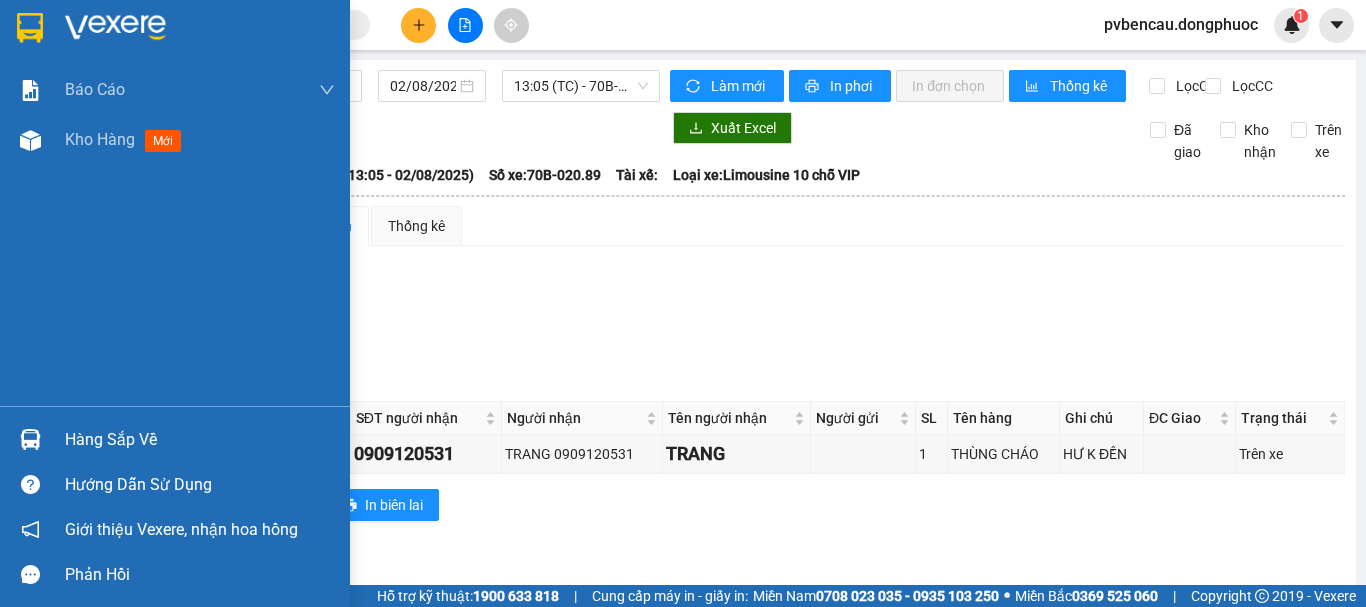 click at bounding box center [30, 439] 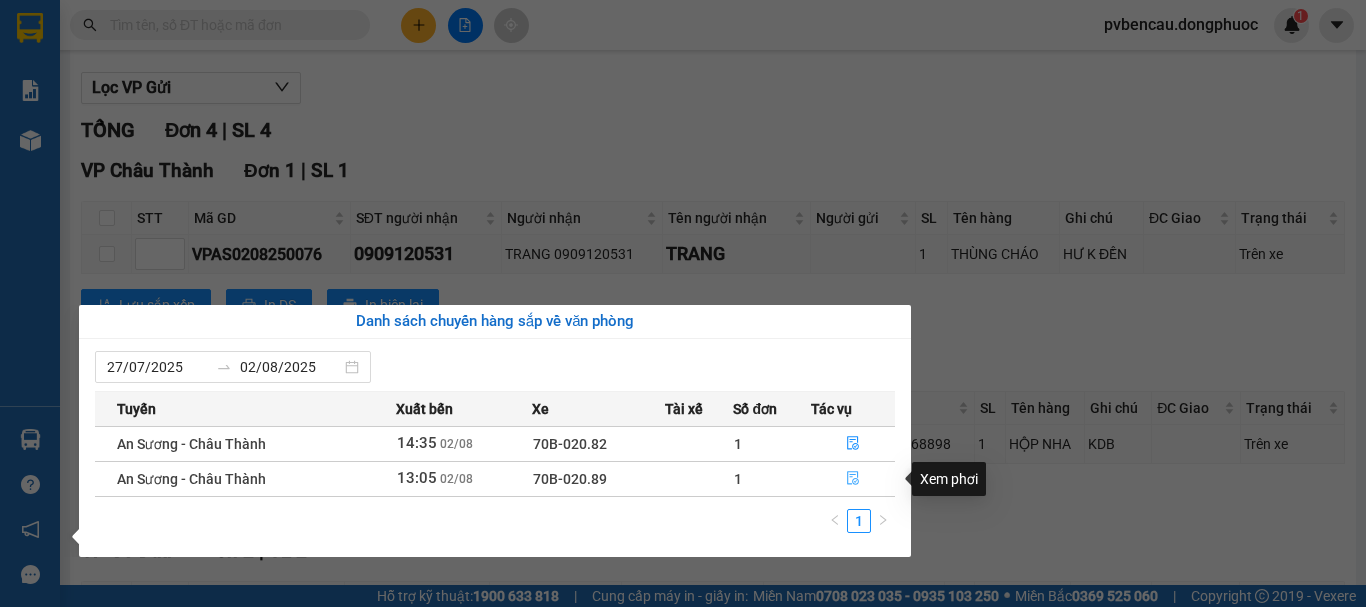 drag, startPoint x: 853, startPoint y: 477, endPoint x: 840, endPoint y: 480, distance: 13.341664 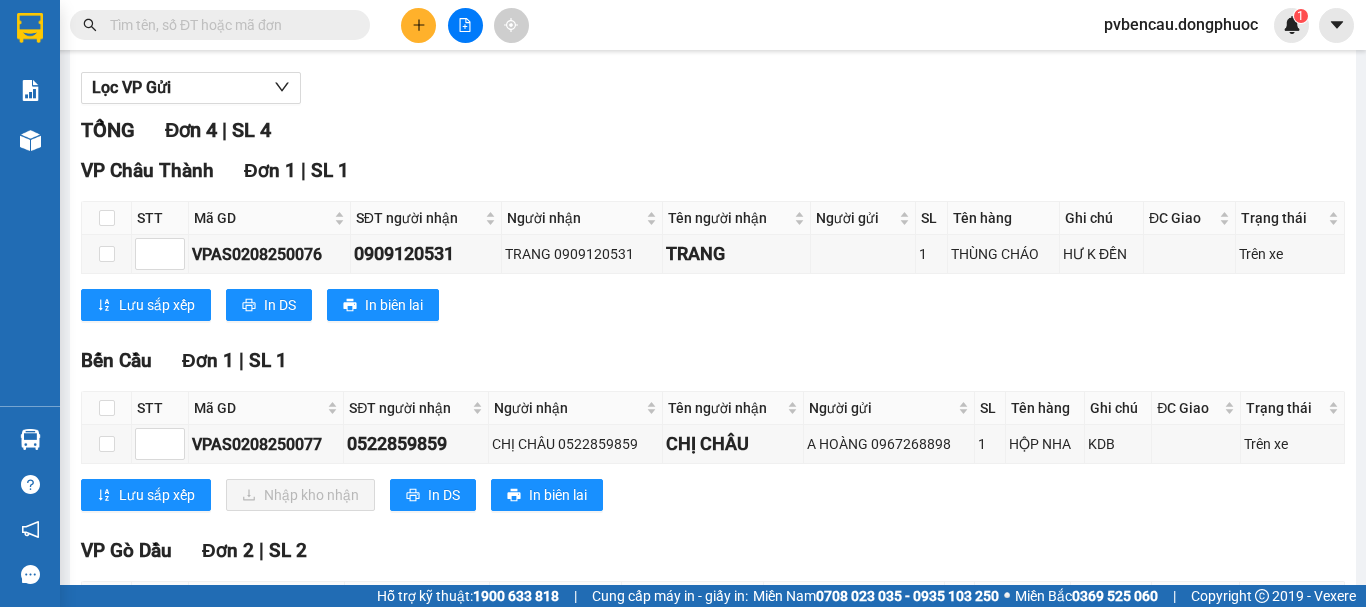 scroll, scrollTop: 428, scrollLeft: 0, axis: vertical 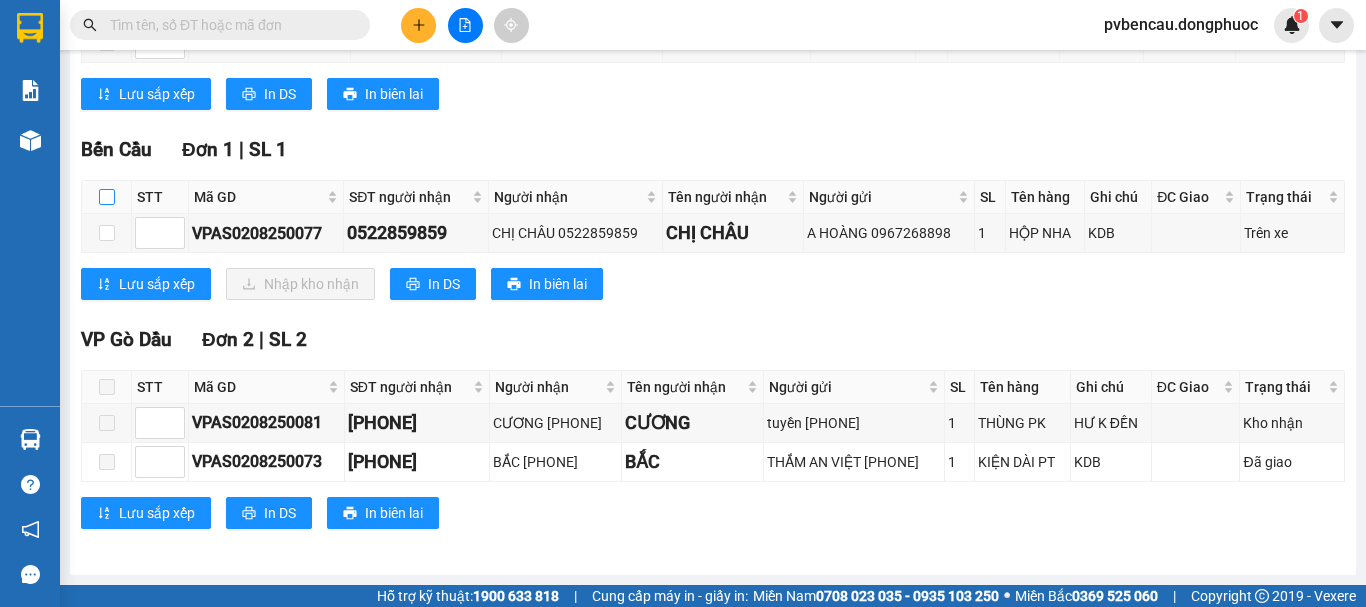 click at bounding box center [107, 197] 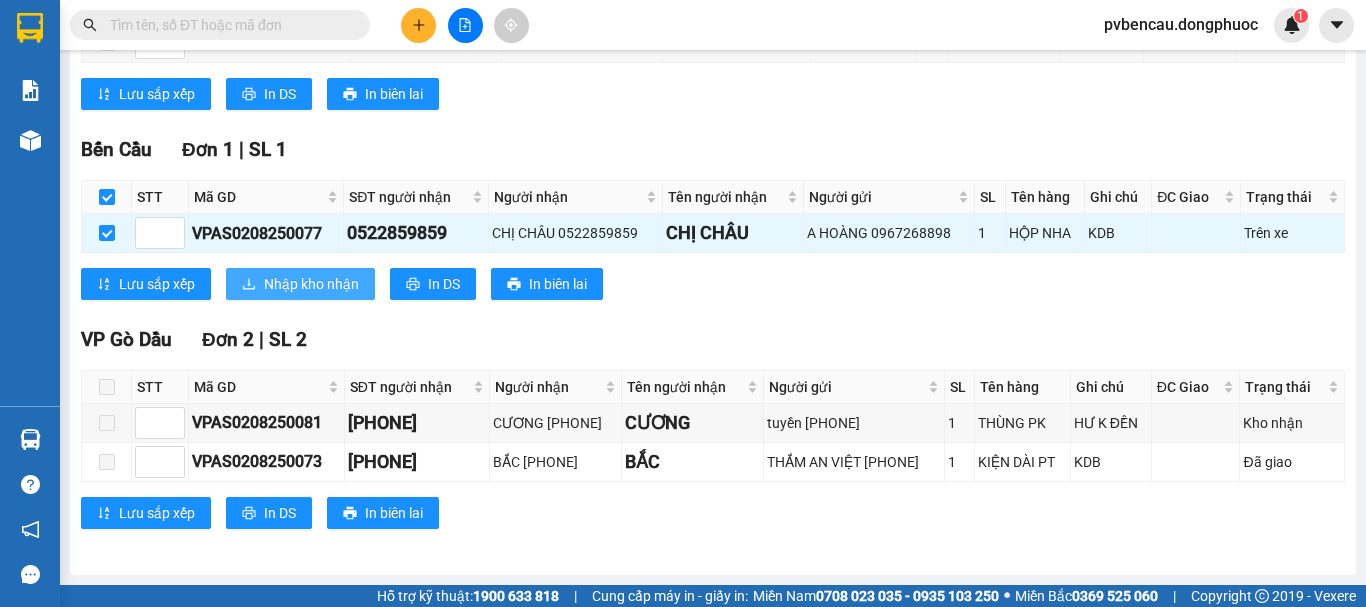 click on "Nhập kho nhận" at bounding box center [311, 284] 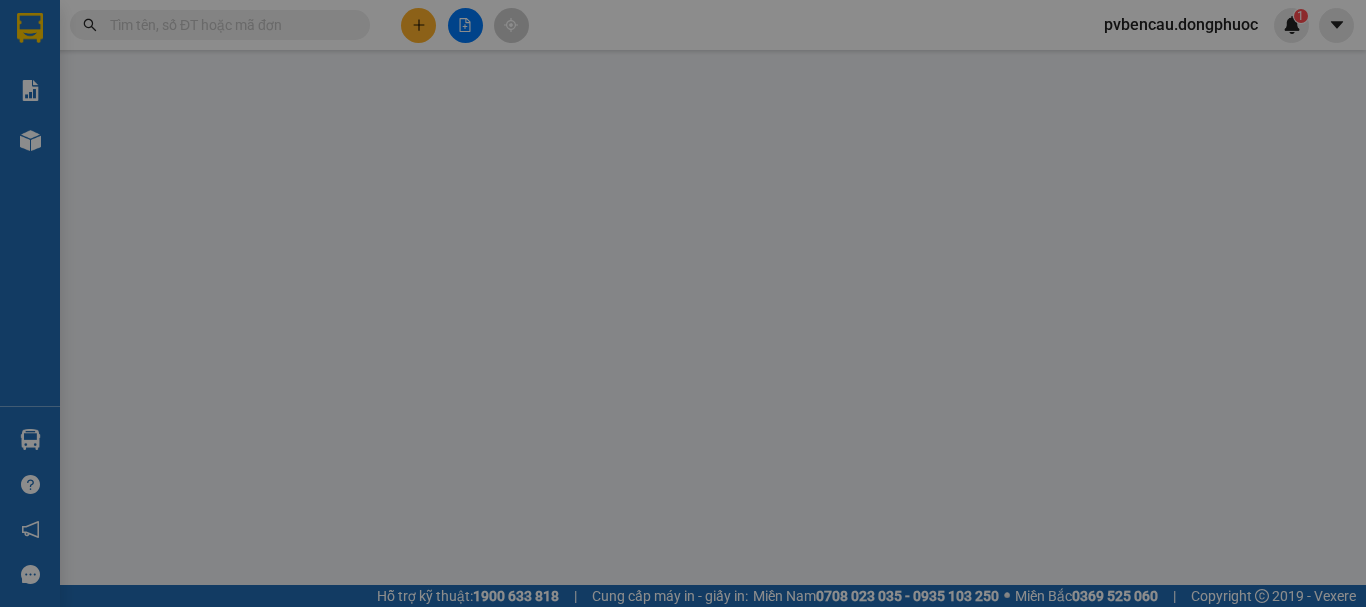 scroll, scrollTop: 0, scrollLeft: 0, axis: both 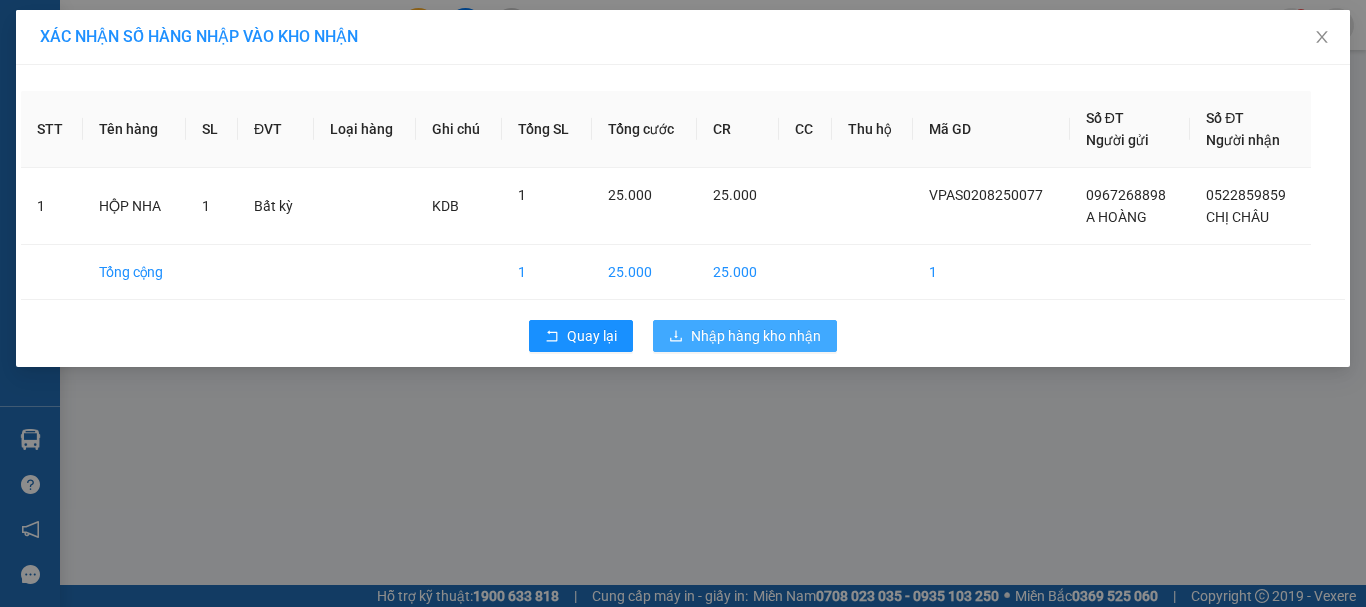 click on "Quay lại Nhập hàng kho nhận" at bounding box center [683, 336] 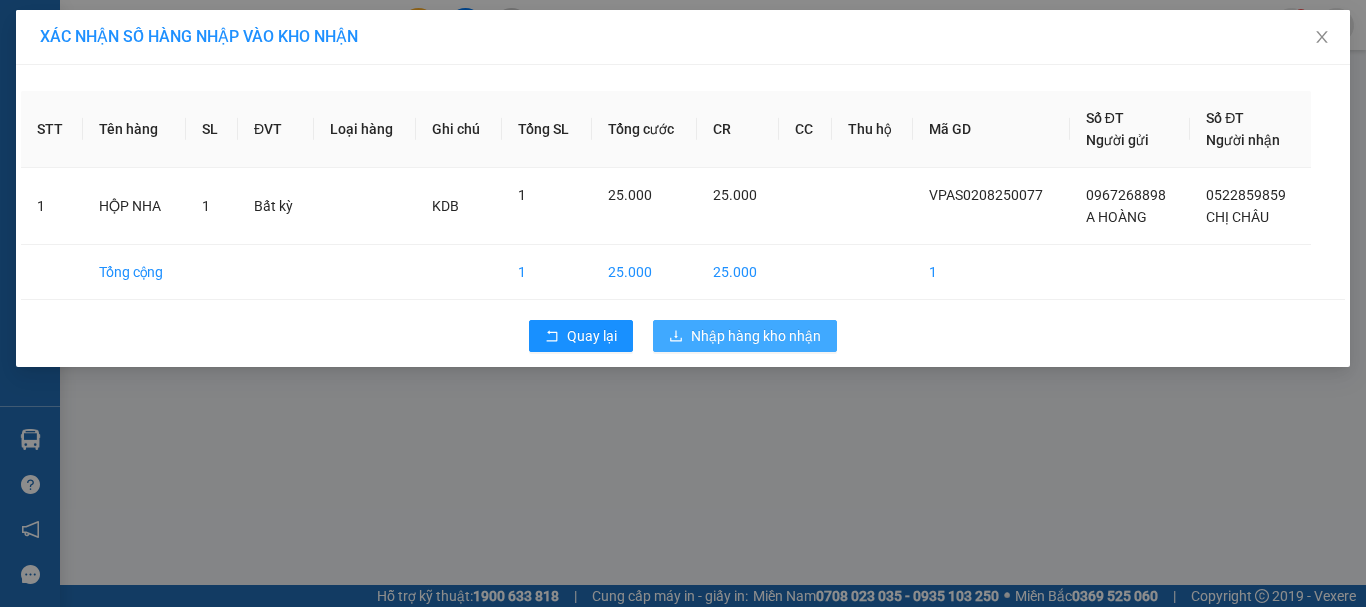 click on "Nhập hàng kho nhận" at bounding box center (756, 336) 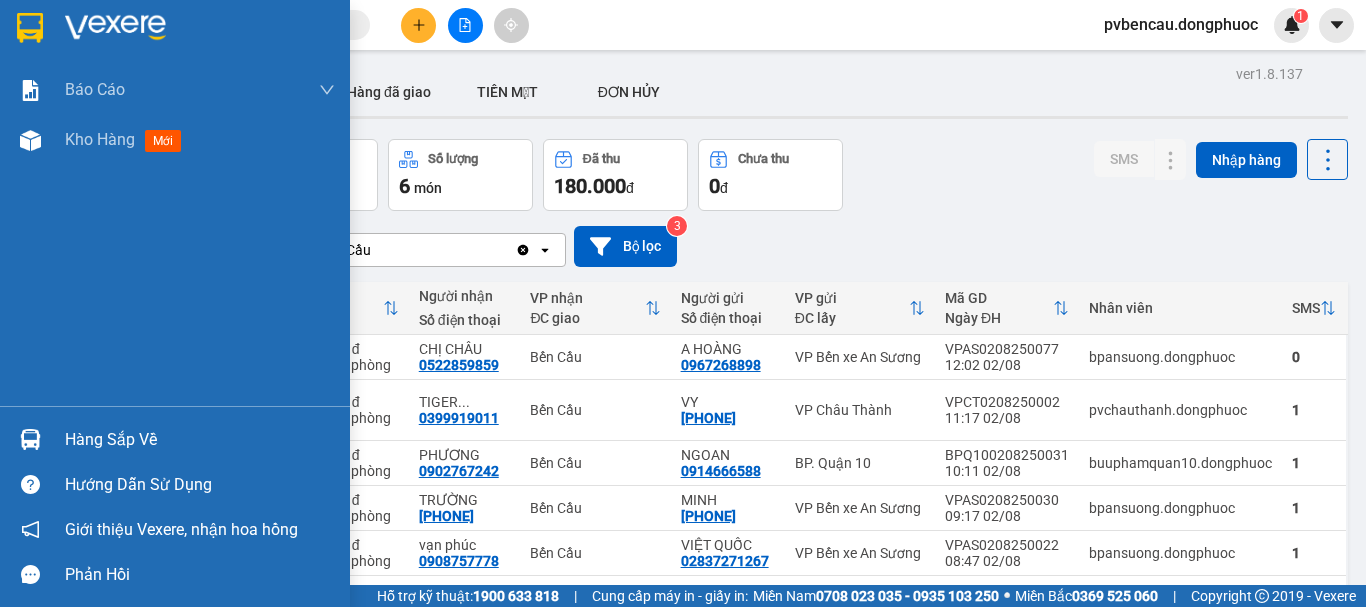 click on "Hàng sắp về" at bounding box center [200, 440] 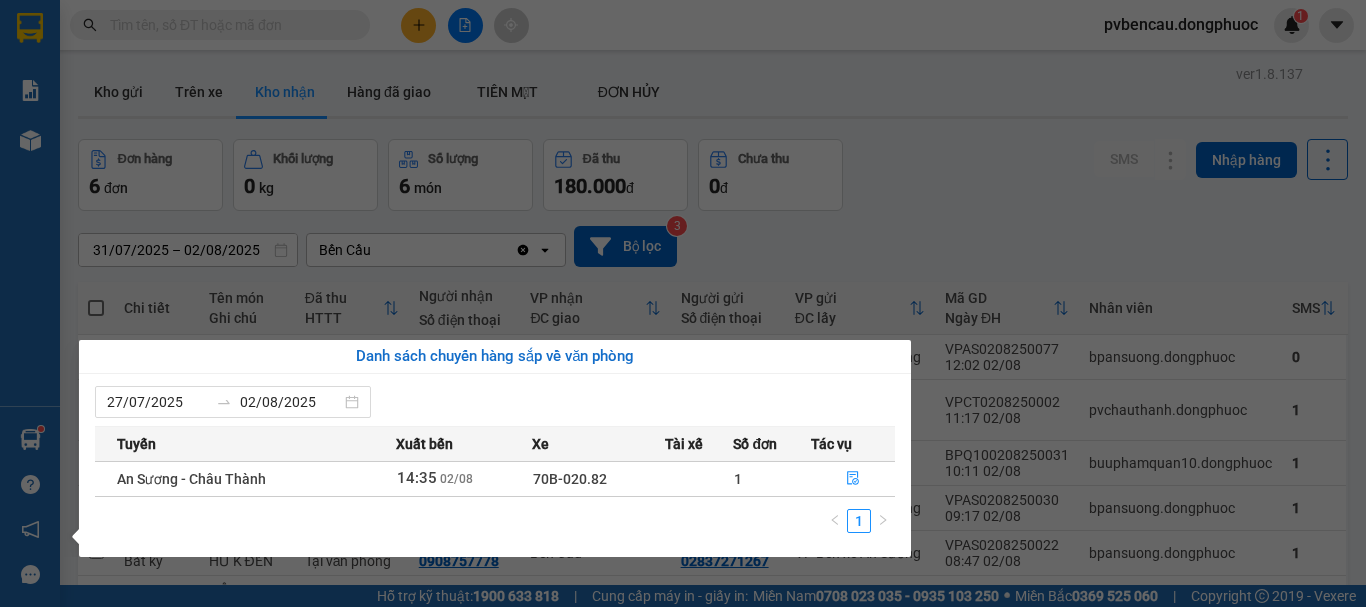 click on "Kết quả tìm kiếm ( 0 )  Bộ lọc  No Data pvbencau.dongphuoc 1     Báo cáo Mẫu 1: Báo cáo dòng tiền  Mẫu 1: Báo cáo dòng tiền theo nhân viên Mẫu 1: Báo cáo dòng tiền theo nhân viên (VP) Mẫu 2: Doanh số tạo đơn theo Văn phòng, nhân viên - Trạm     Kho hàng mới Hàng sắp về Hướng dẫn sử dụng Giới thiệu Vexere, nhận hoa hồng Phản hồi Phần mềm hỗ trợ bạn tốt chứ? ver  1.8.137 Kho gửi Trên xe Kho nhận Hàng đã giao TIỀN MẶT  ĐƠN HỦY Đơn hàng 6 đơn Khối lượng 0 kg Số lượng 6 món Đã thu 180.000  đ Chưa thu 0  đ SMS Nhập hàng 31/07/2025 – 02/08/2025 Press the down arrow key to interact with the calendar and select a date. Press the escape button to close the calendar. Selected date range is from 31/07/2025 to 02/08/2025. Bến Cầu Clear value open Bộ lọc 3 Chi tiết Tên món Ghi chú Đã thu HTTT Người nhận Số điện thoại VP nhận ĐC giao Người gửi VP gửi" at bounding box center (683, 303) 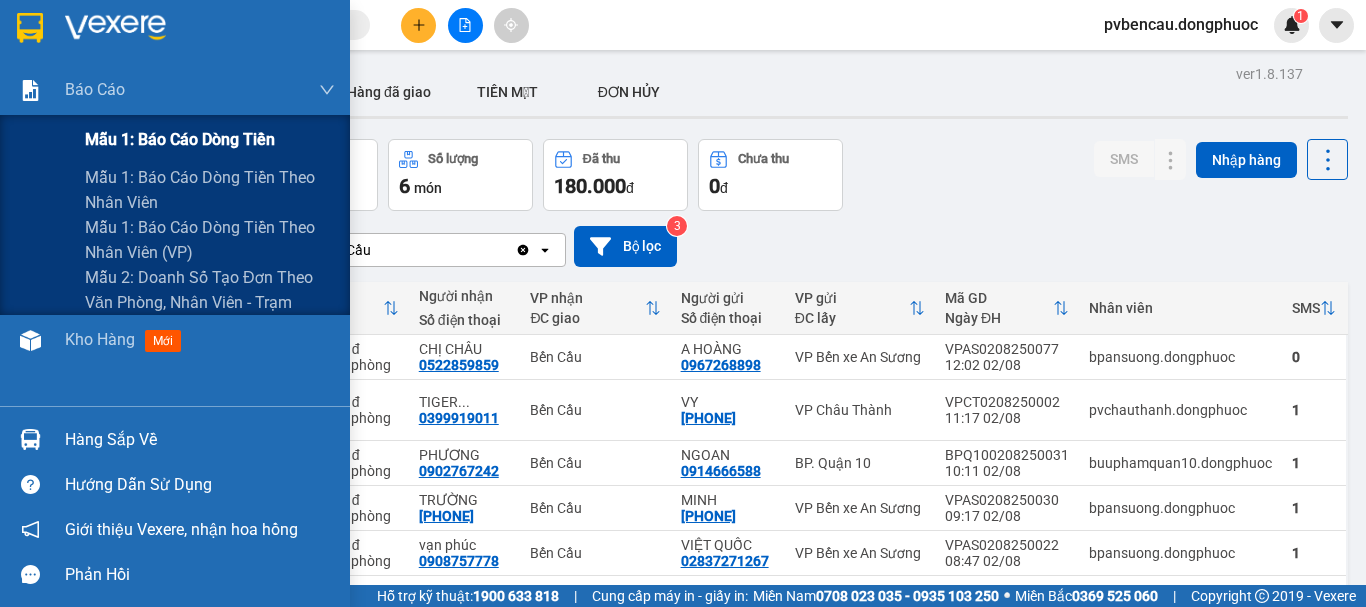 click on "Mẫu 1: Báo cáo dòng tiền" at bounding box center [180, 139] 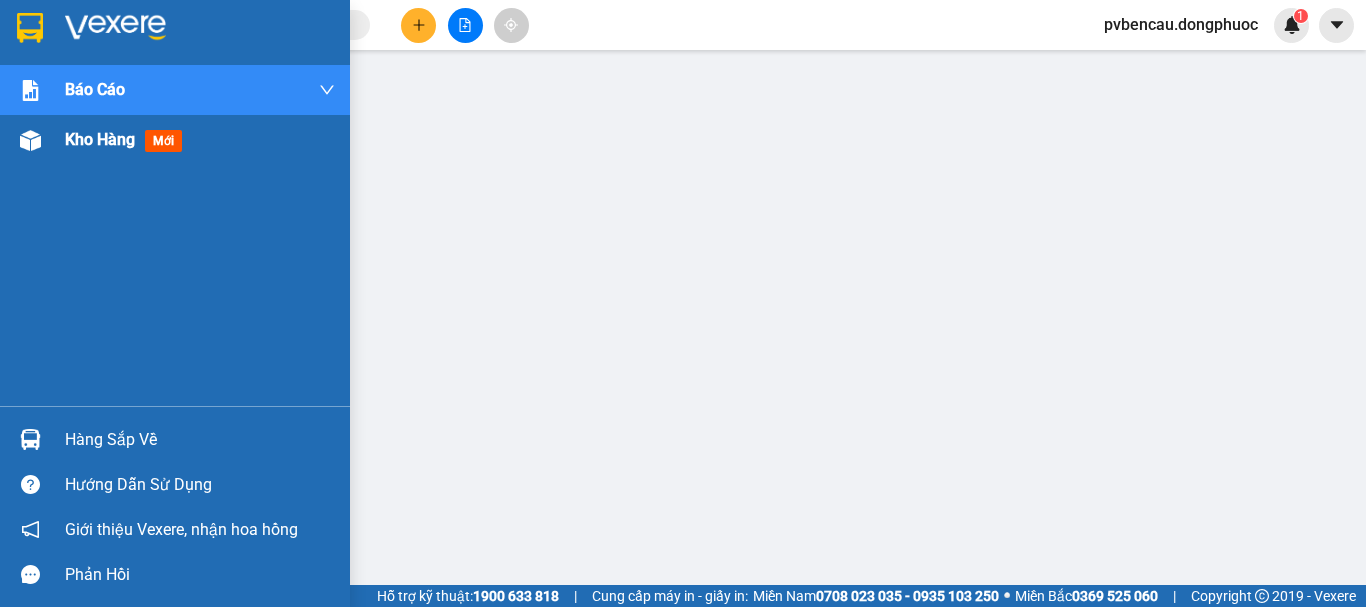 click at bounding box center [30, 140] 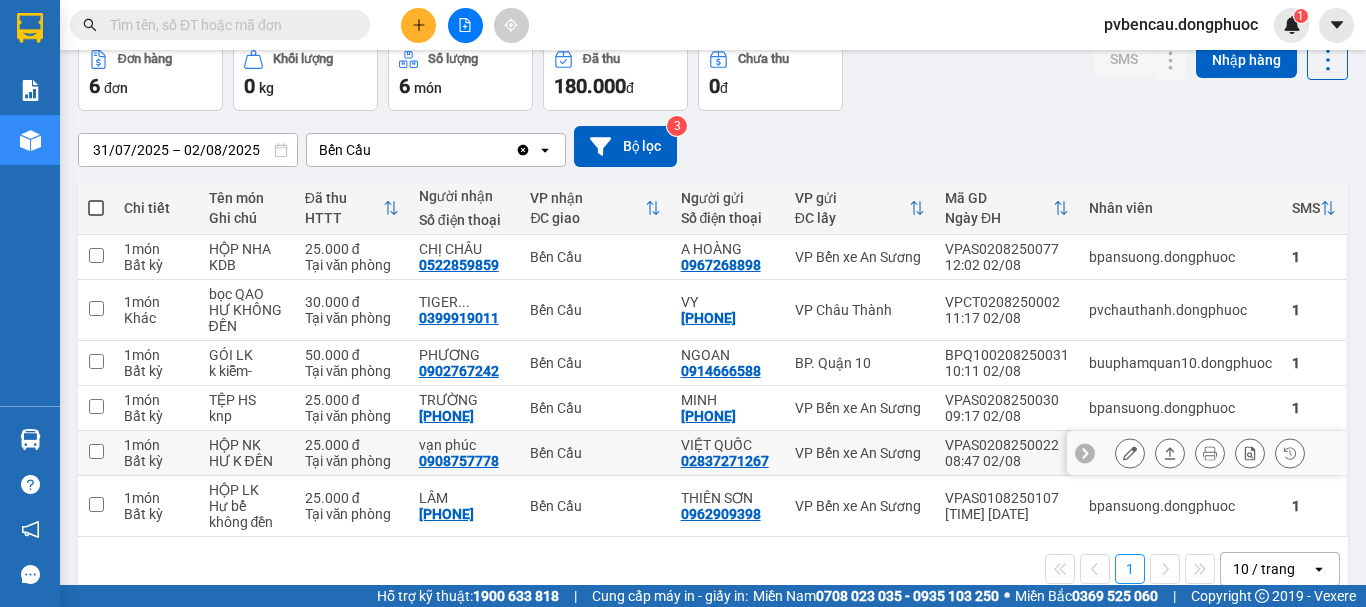 scroll, scrollTop: 134, scrollLeft: 0, axis: vertical 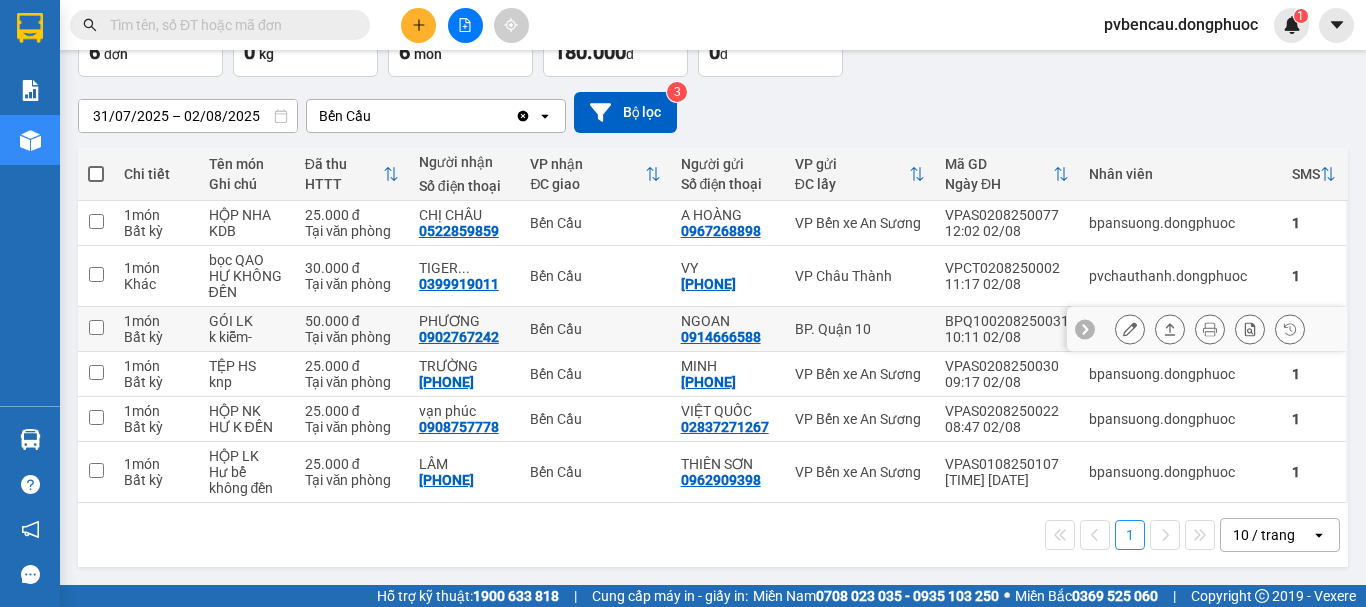 click on "50.000 đ" at bounding box center [352, 321] 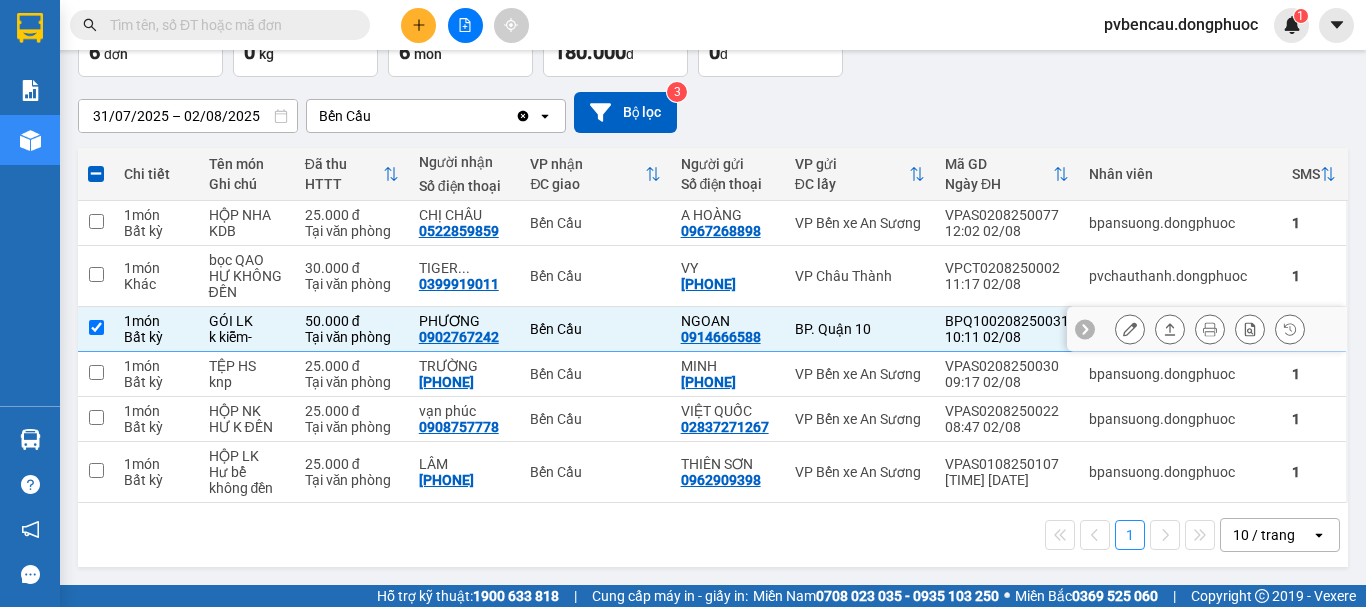 click 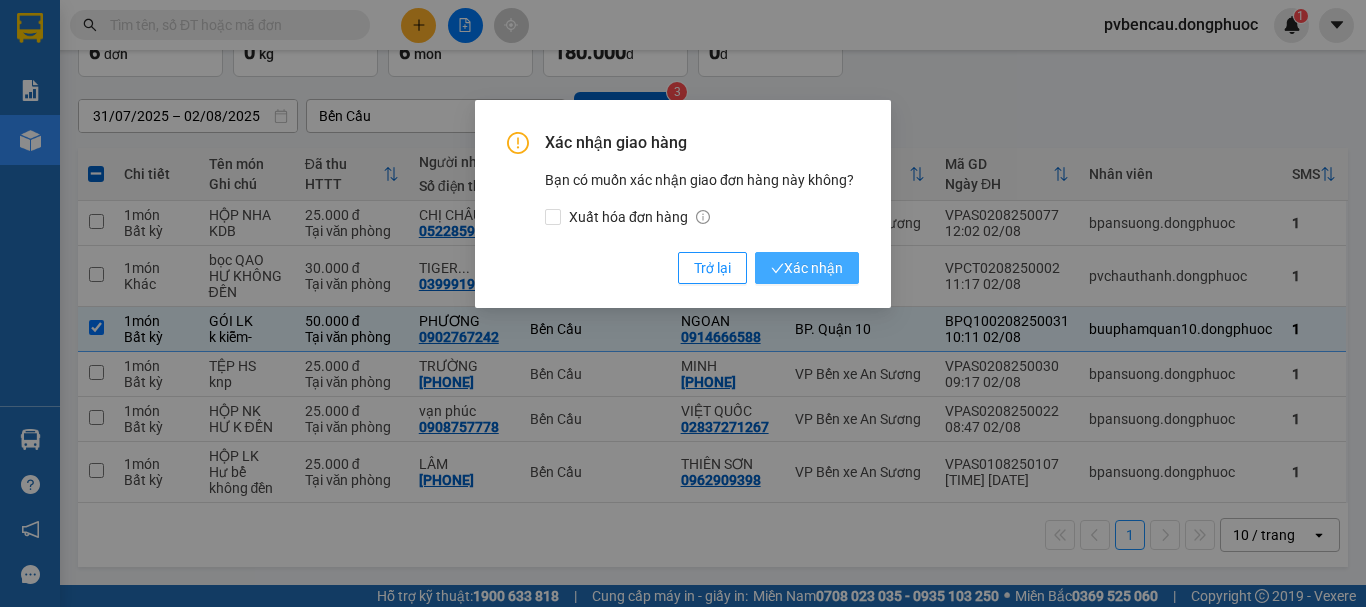 click on "Xác nhận" at bounding box center (807, 268) 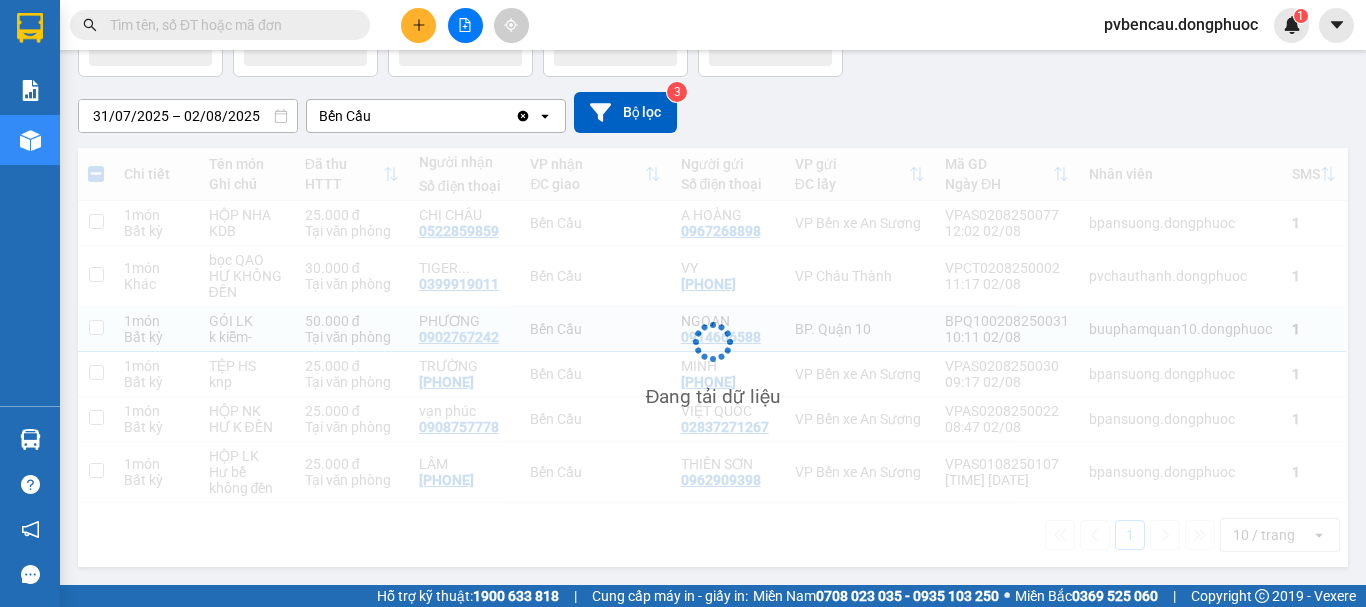 checkbox on "false" 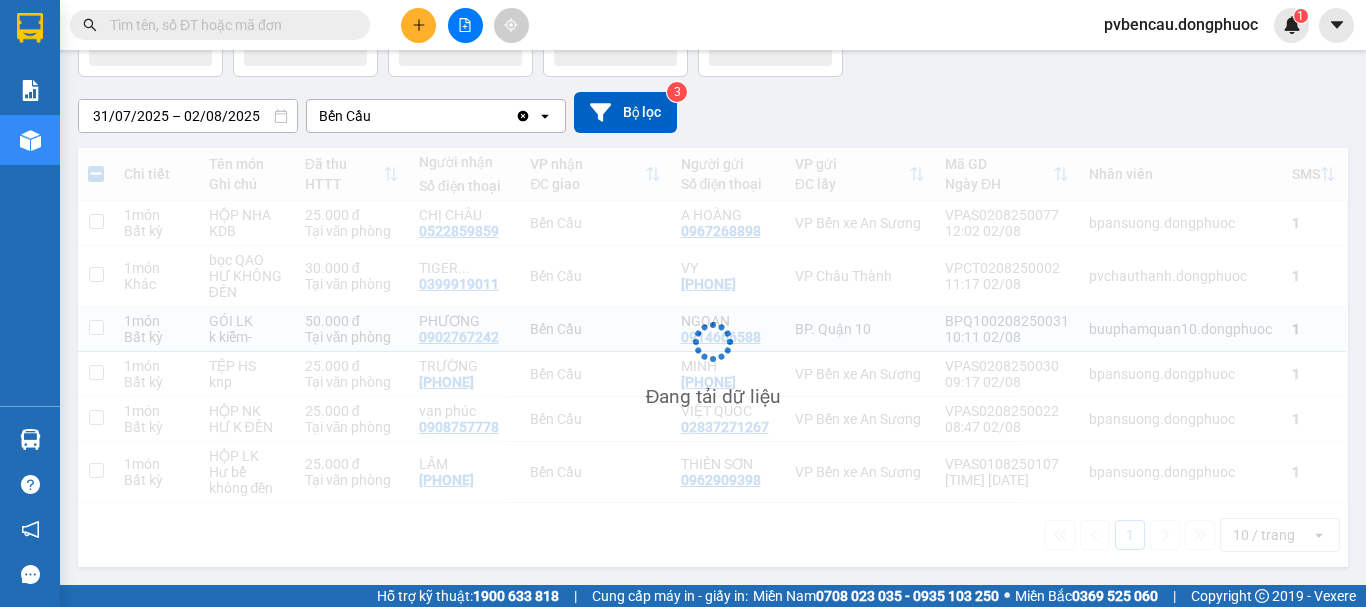 scroll, scrollTop: 92, scrollLeft: 0, axis: vertical 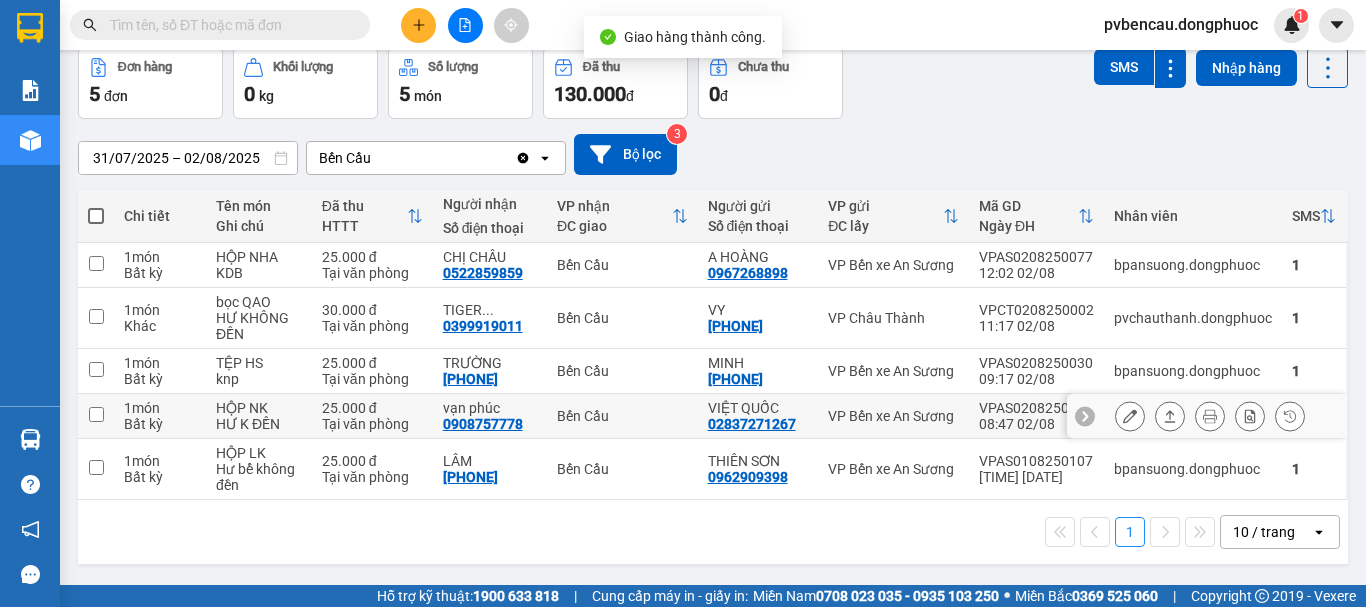 click on "HƯ  K ĐỀN" at bounding box center [259, 424] 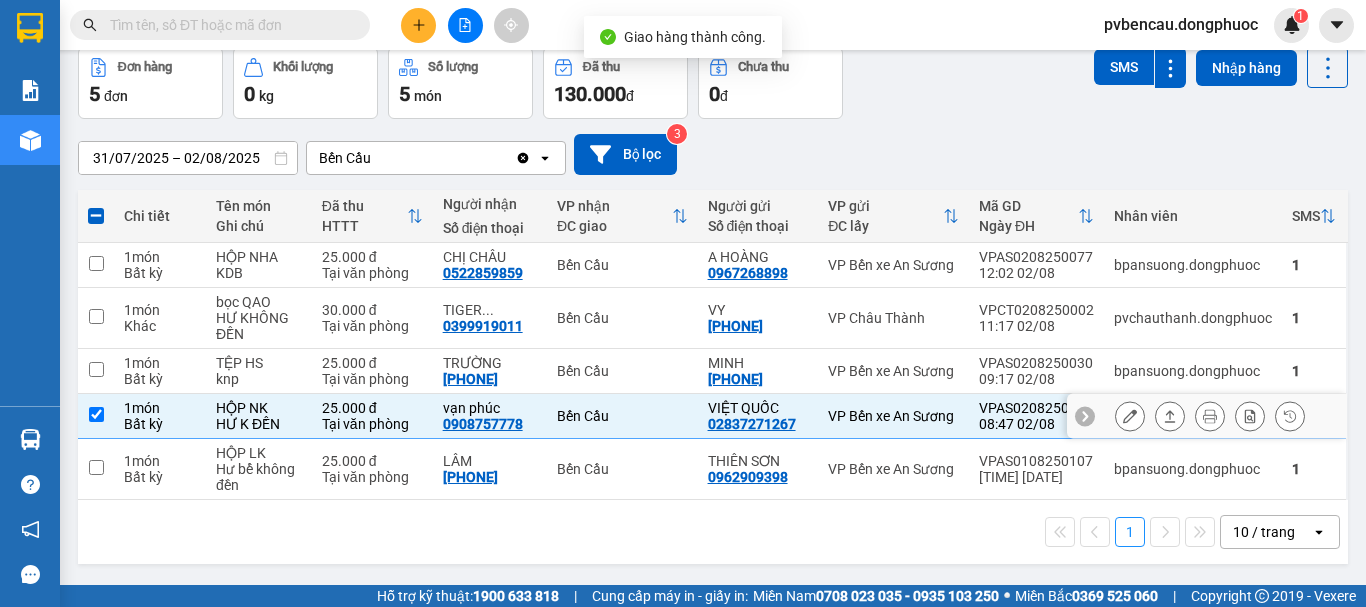 click on "HƯ  K ĐỀN" at bounding box center (259, 424) 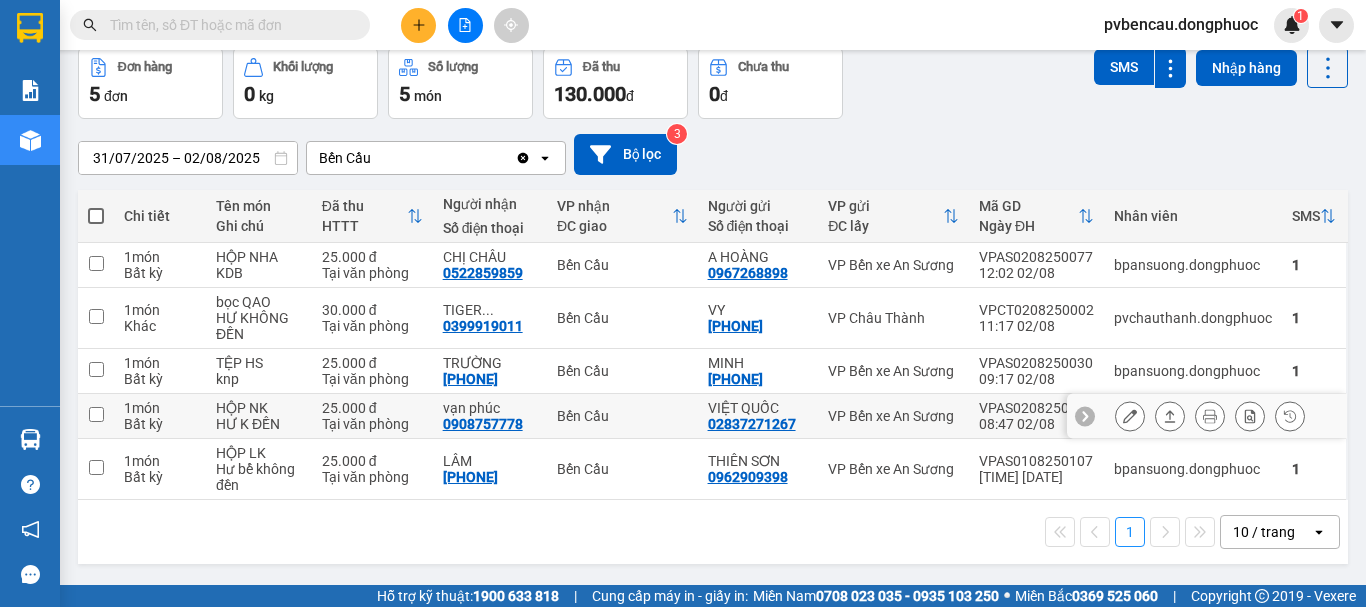 click on "HƯ  K ĐỀN" at bounding box center [259, 424] 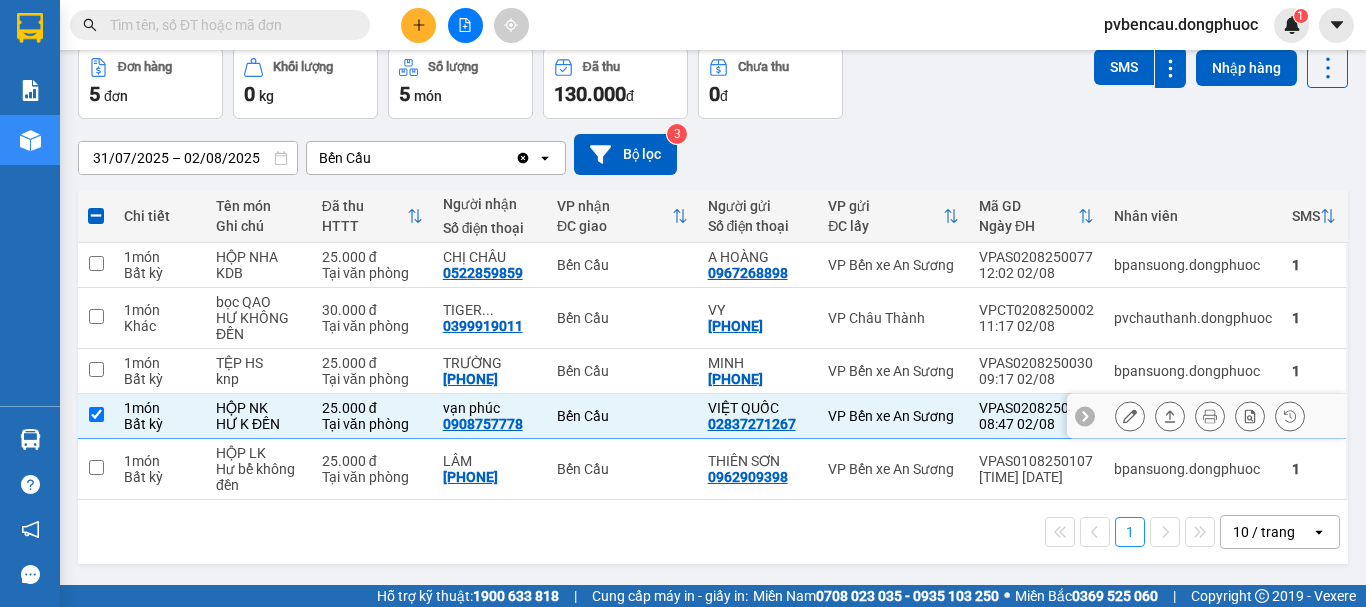 click at bounding box center [1170, 416] 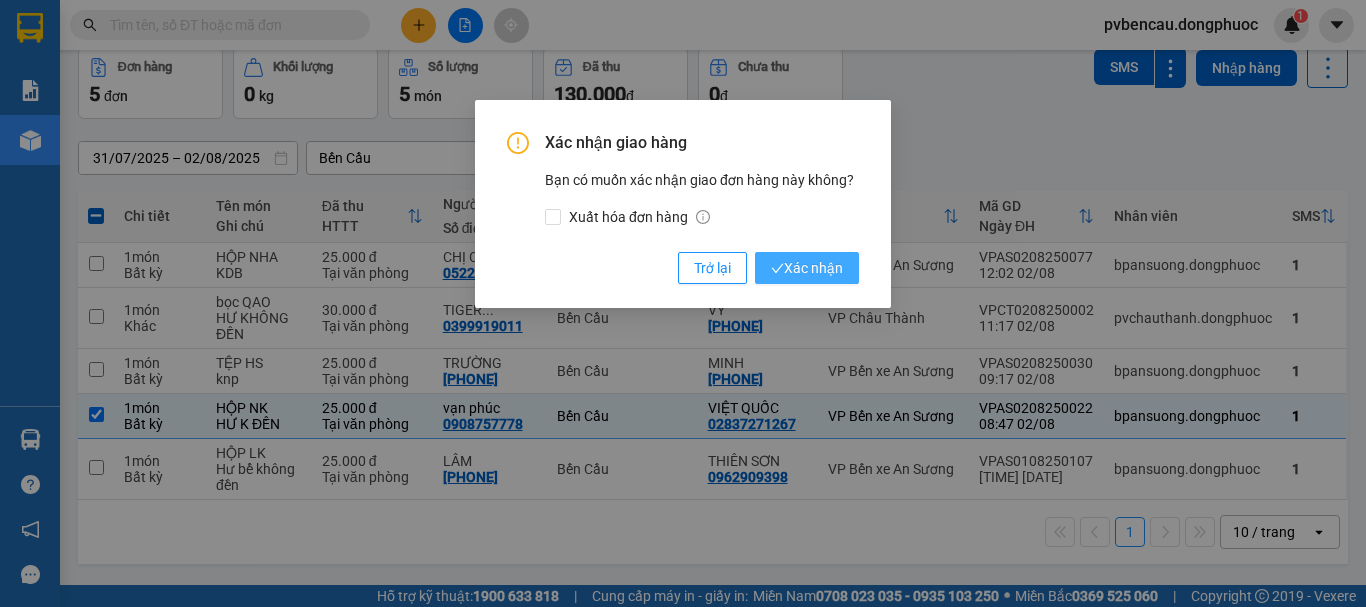 click on "Xác nhận" at bounding box center [807, 268] 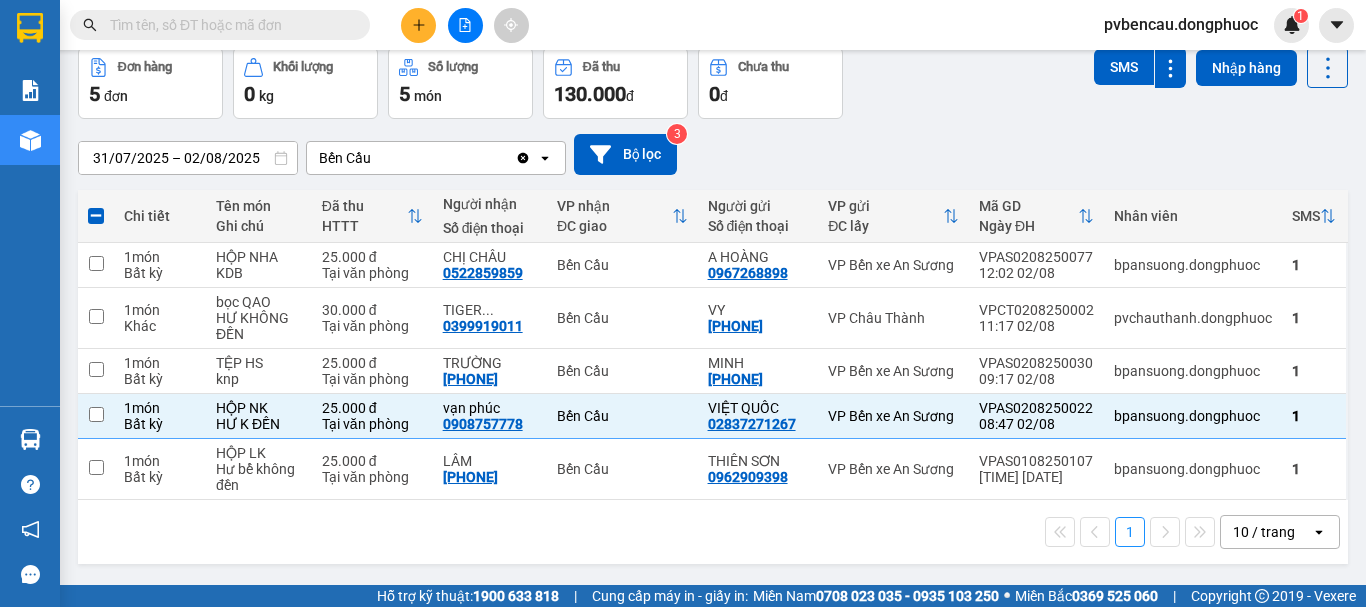 checkbox on "false" 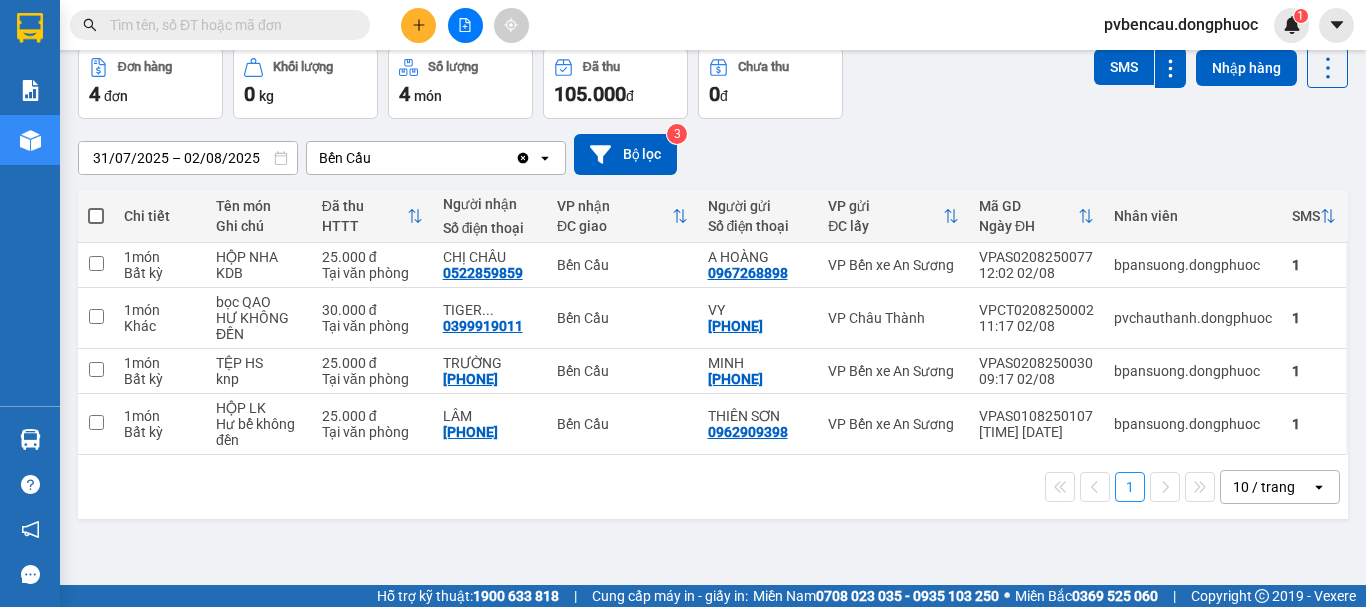 scroll, scrollTop: 0, scrollLeft: 0, axis: both 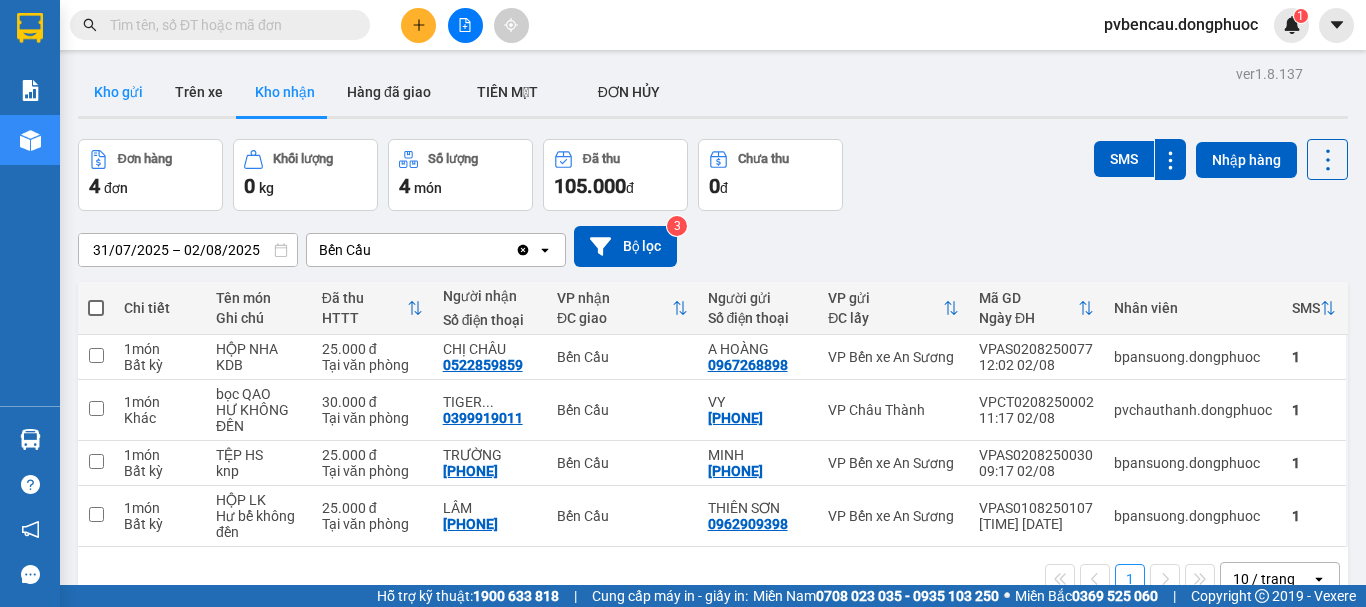 click on "Kho gửi" at bounding box center [118, 92] 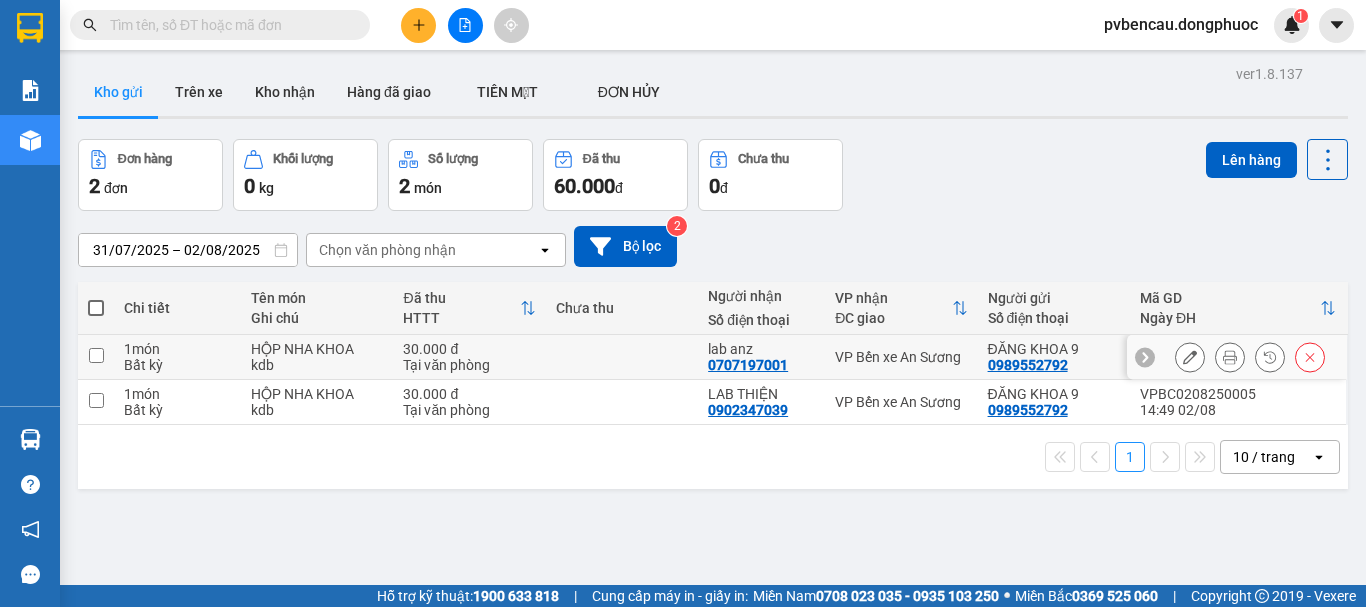drag, startPoint x: 343, startPoint y: 348, endPoint x: 350, endPoint y: 368, distance: 21.189621 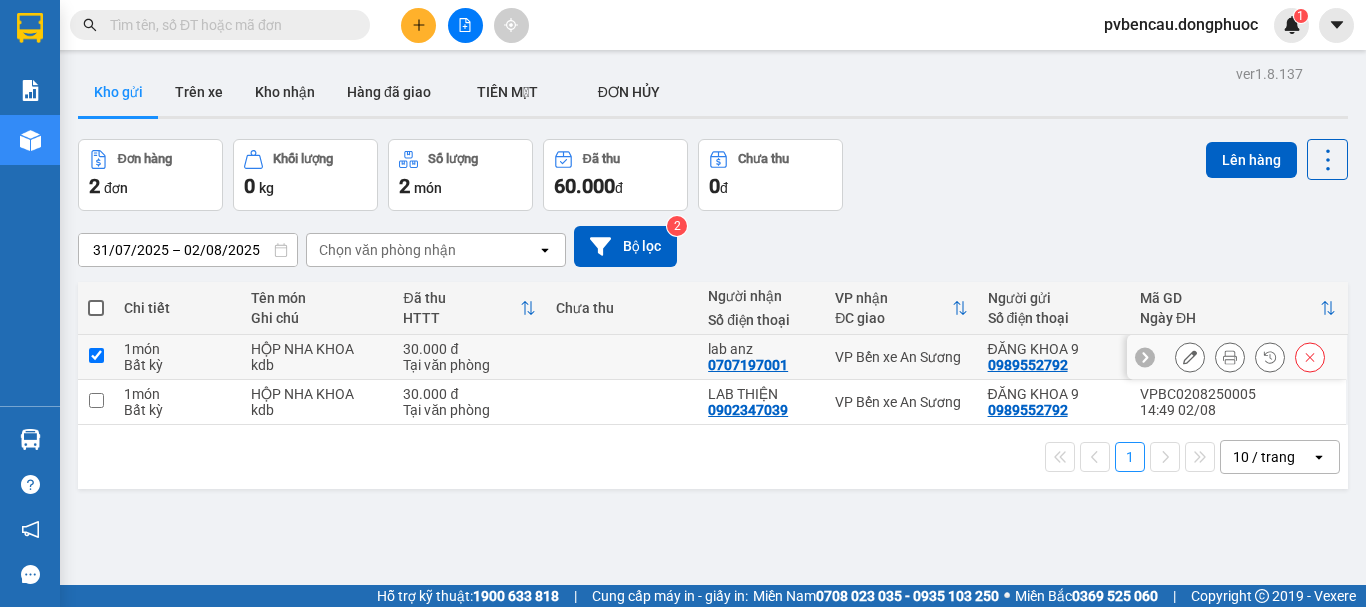 checkbox on "true" 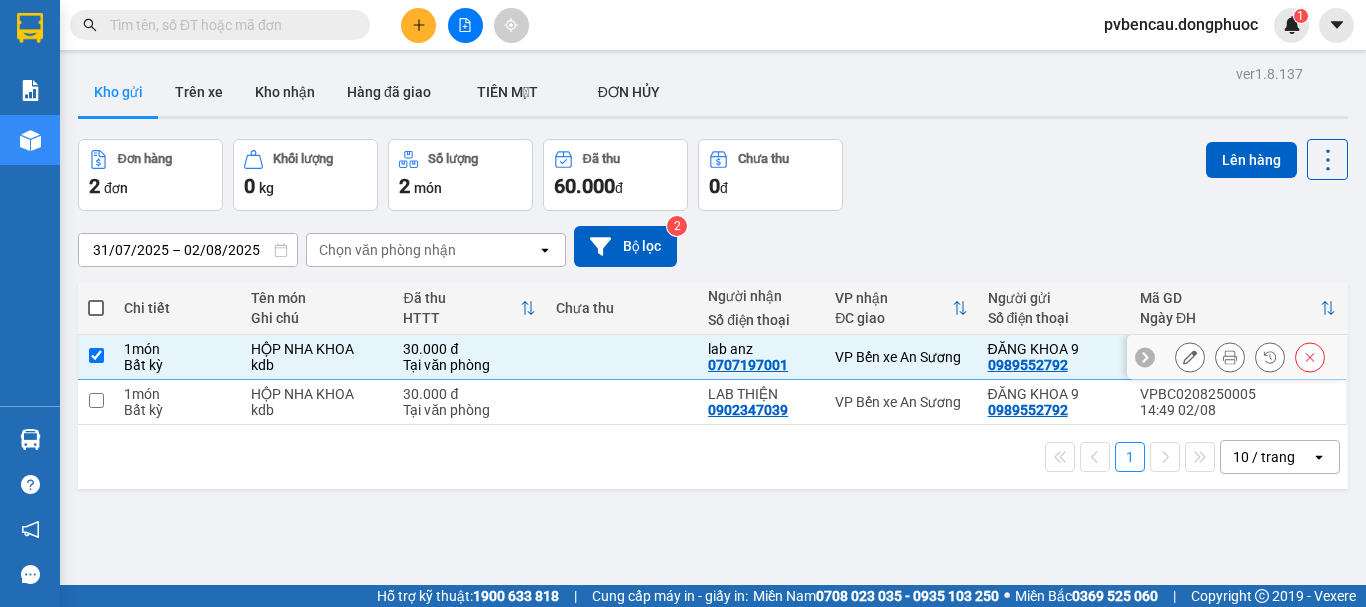 click on "HỘP NHA KHOA" at bounding box center (317, 394) 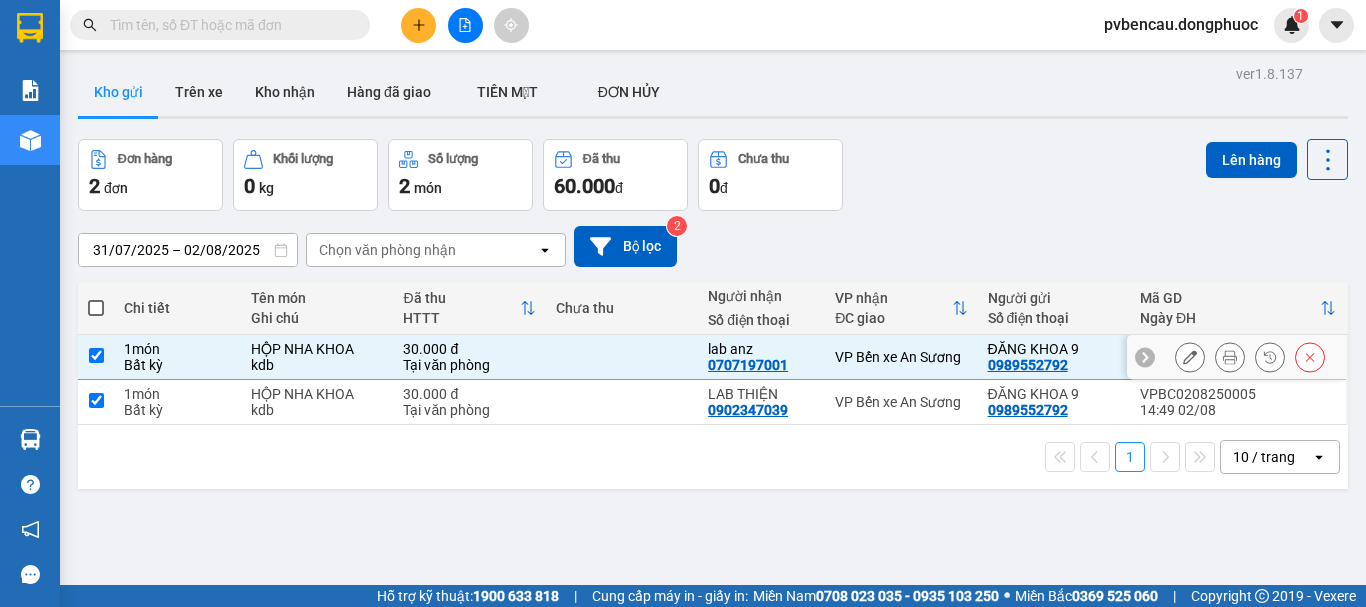 checkbox on "true" 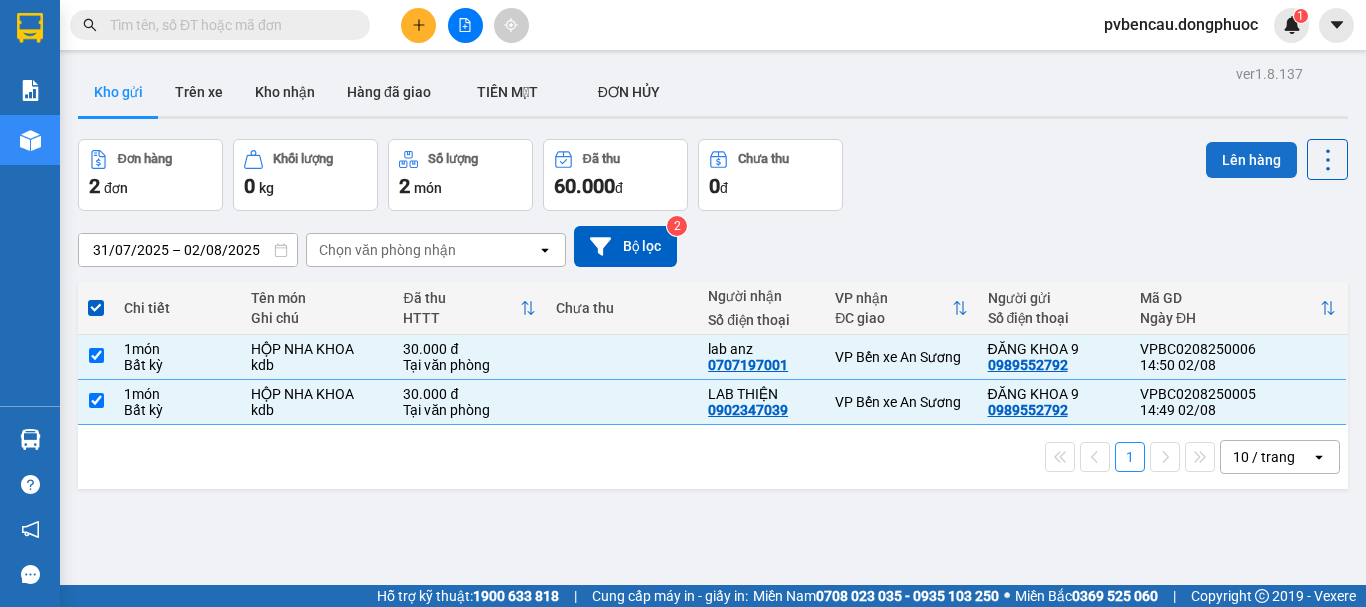 click on "Lên hàng" at bounding box center (1251, 160) 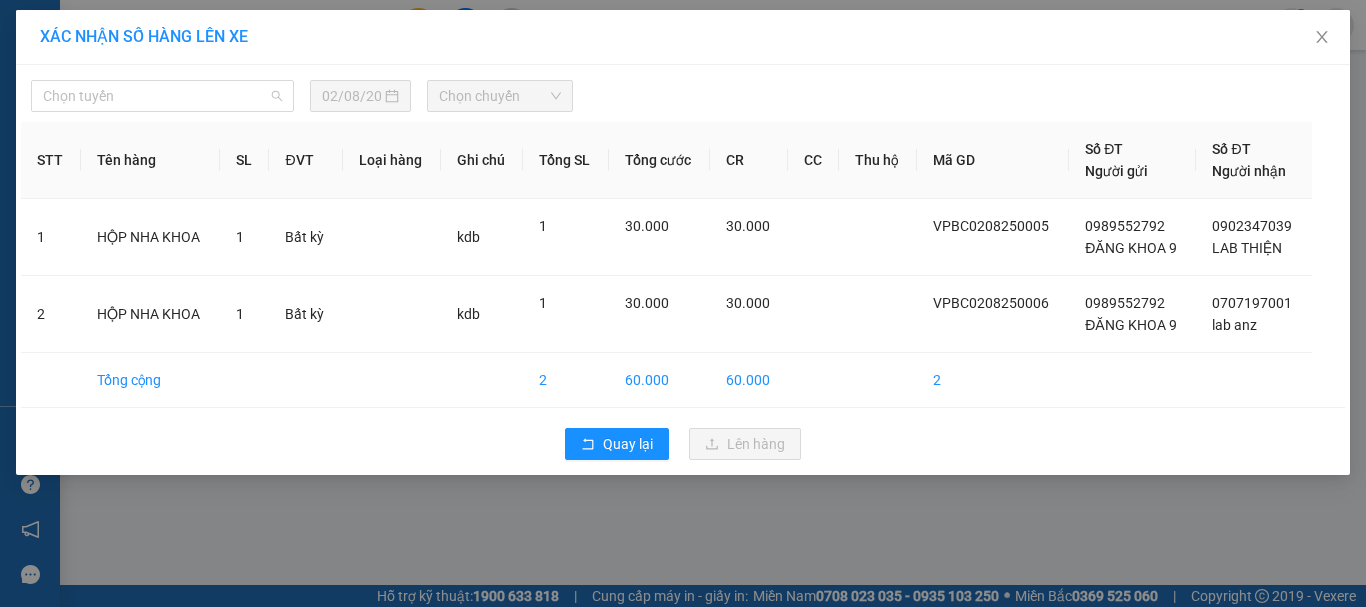 drag, startPoint x: 206, startPoint y: 102, endPoint x: 205, endPoint y: 142, distance: 40.012497 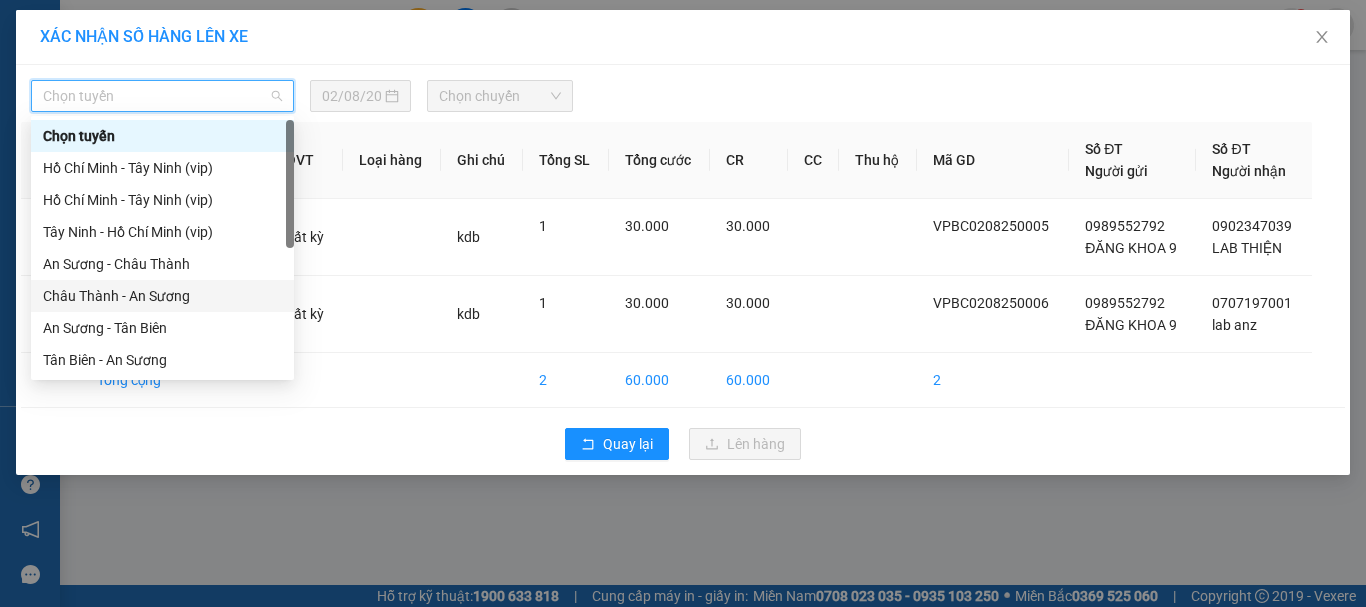 click on "Châu Thành - An Sương" at bounding box center [162, 296] 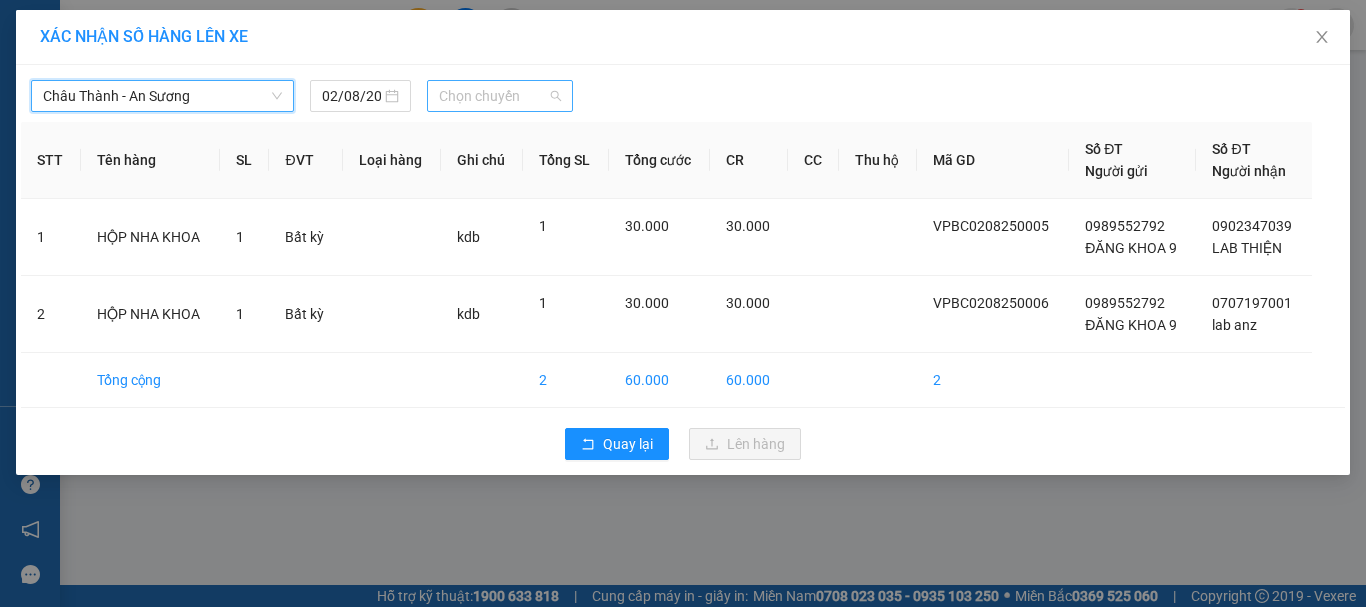 click on "Chọn chuyến" at bounding box center (500, 96) 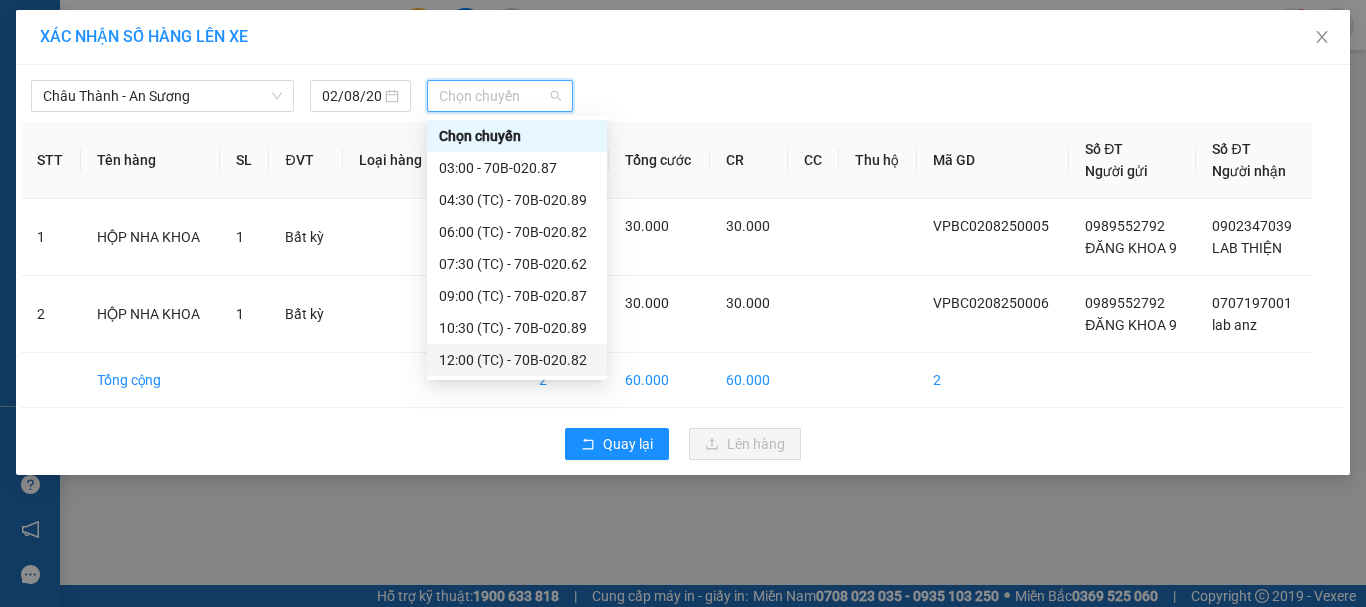 scroll, scrollTop: 96, scrollLeft: 0, axis: vertical 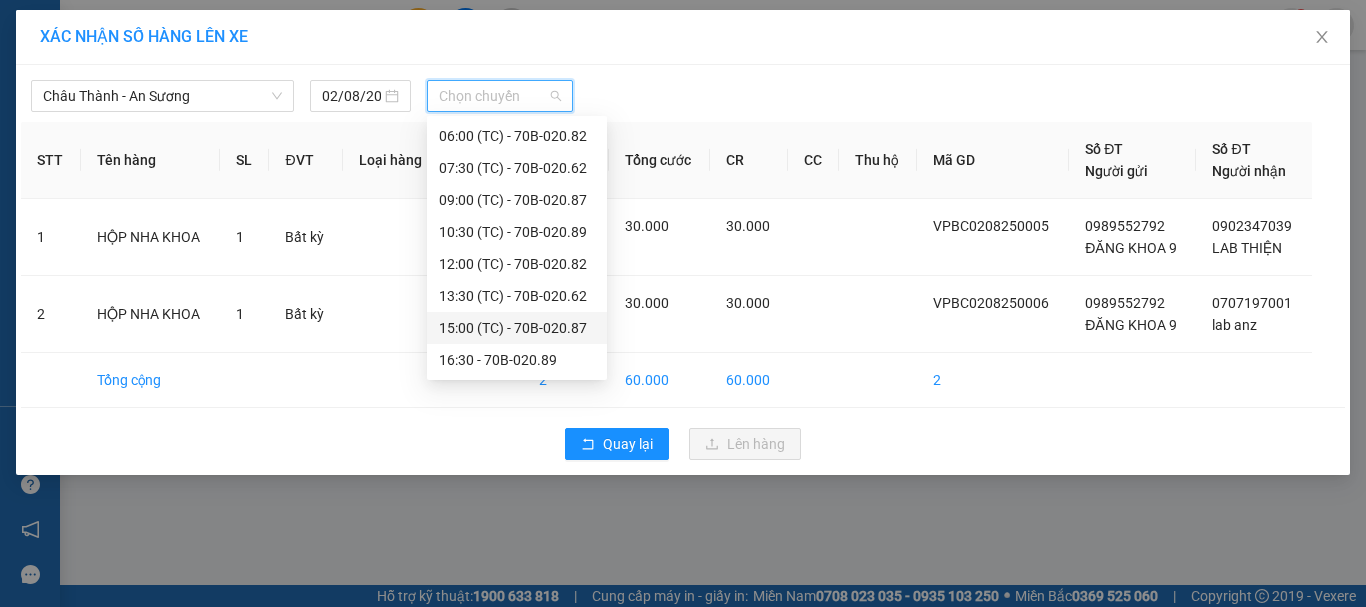 click on "15:00   (TC)   - 70B-020.87" at bounding box center (517, 328) 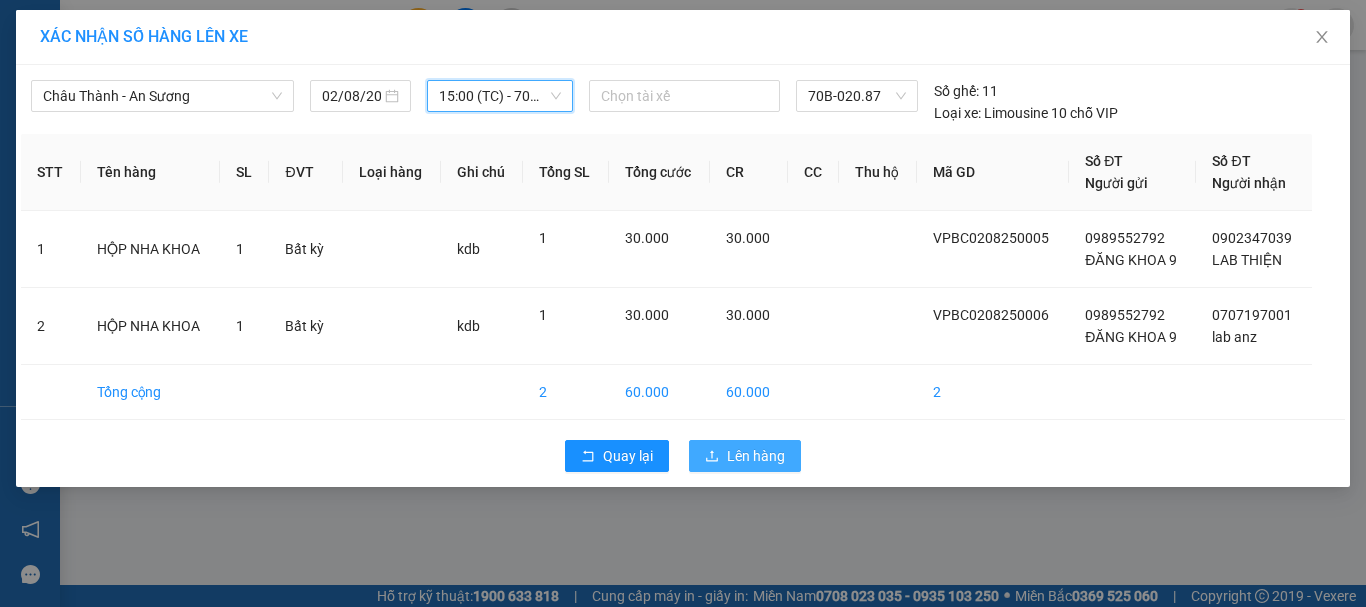 click on "Lên hàng" at bounding box center (756, 456) 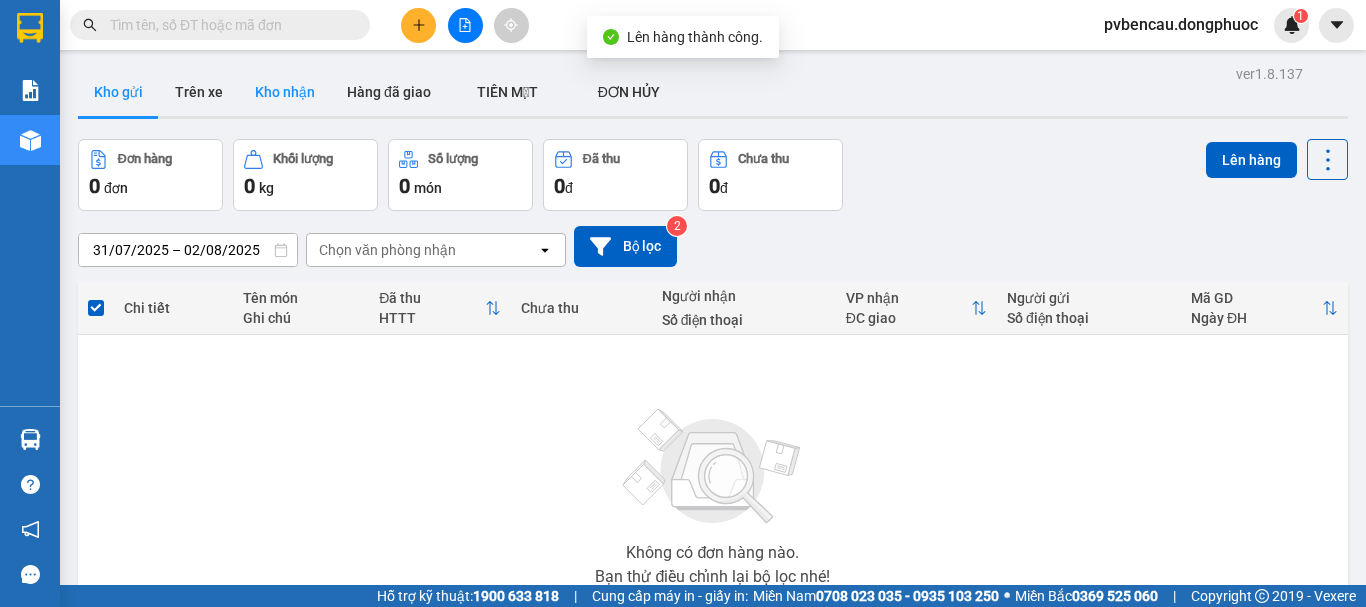 click on "Kho nhận" at bounding box center (285, 92) 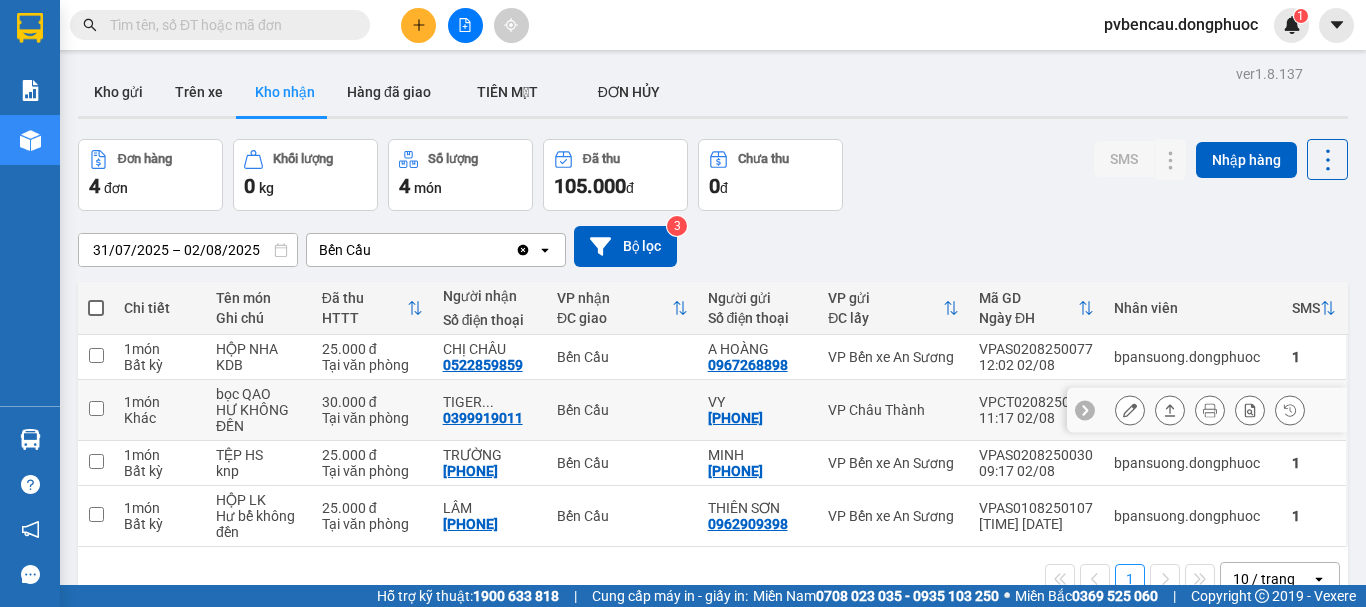 scroll, scrollTop: 92, scrollLeft: 0, axis: vertical 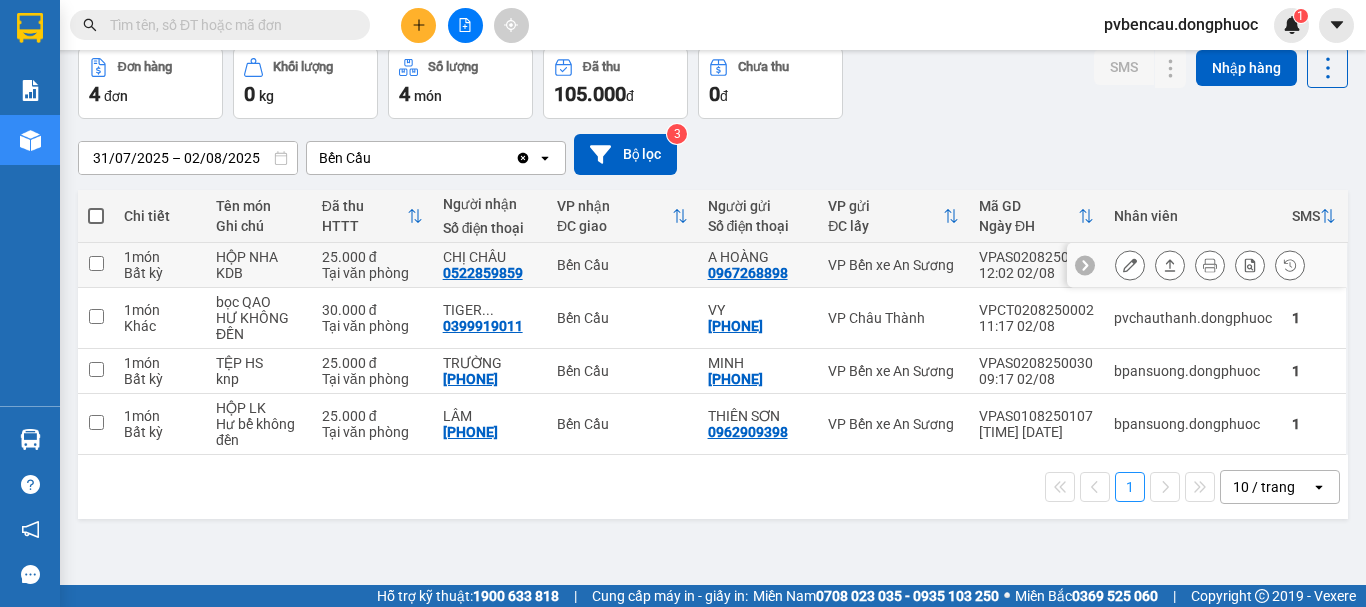 click on "HỘP NHA" at bounding box center (259, 257) 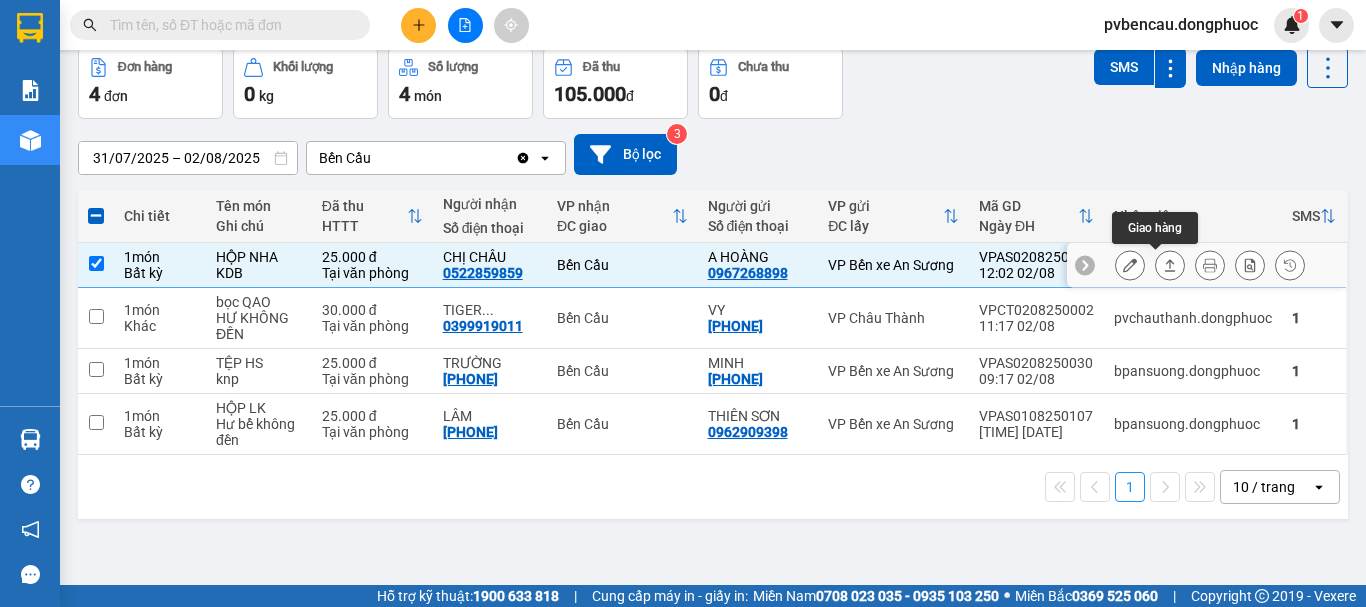click at bounding box center [1170, 265] 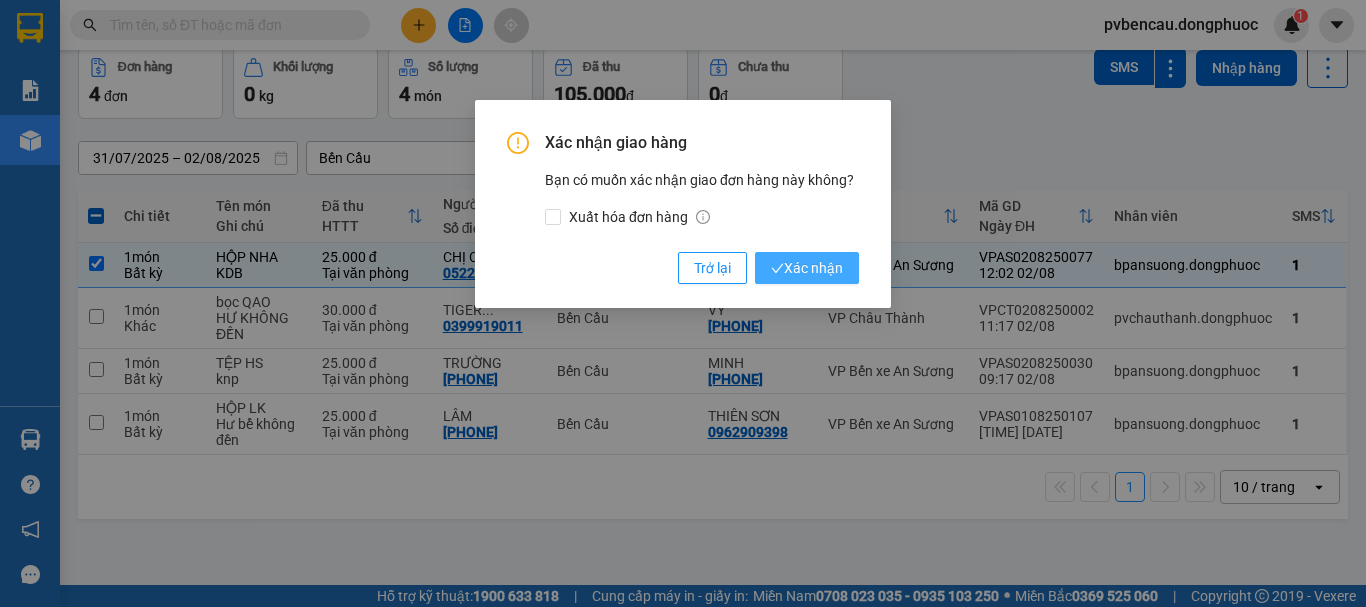 click on "Xác nhận" at bounding box center [807, 268] 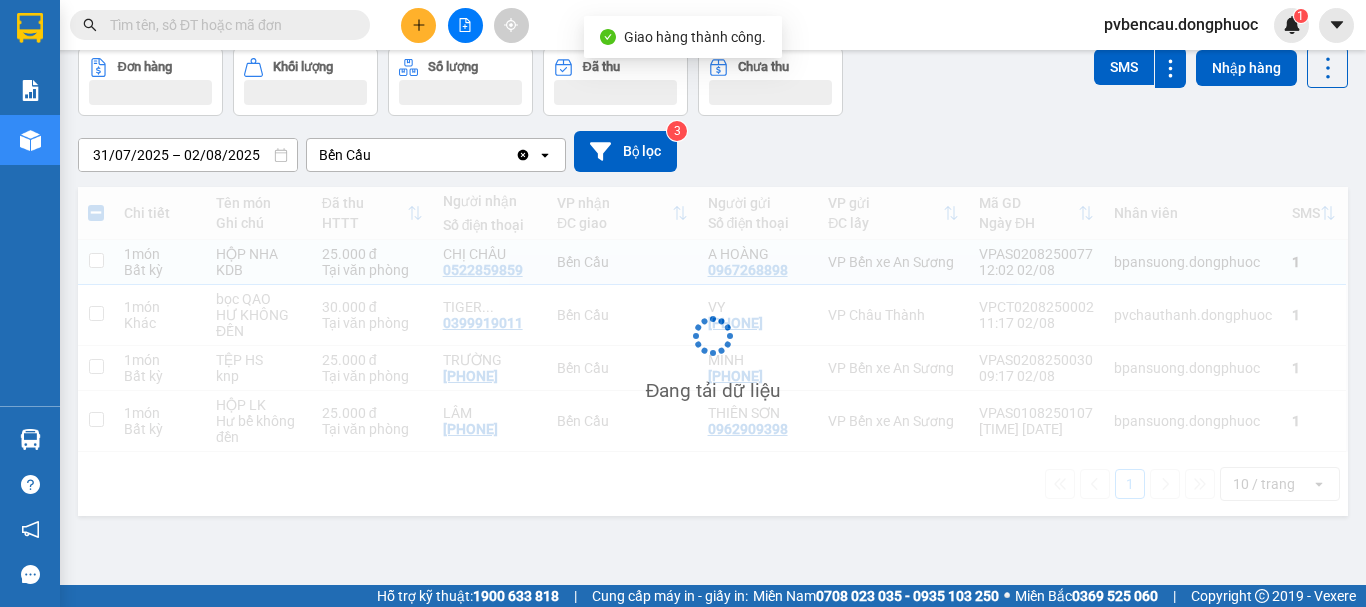 checkbox on "false" 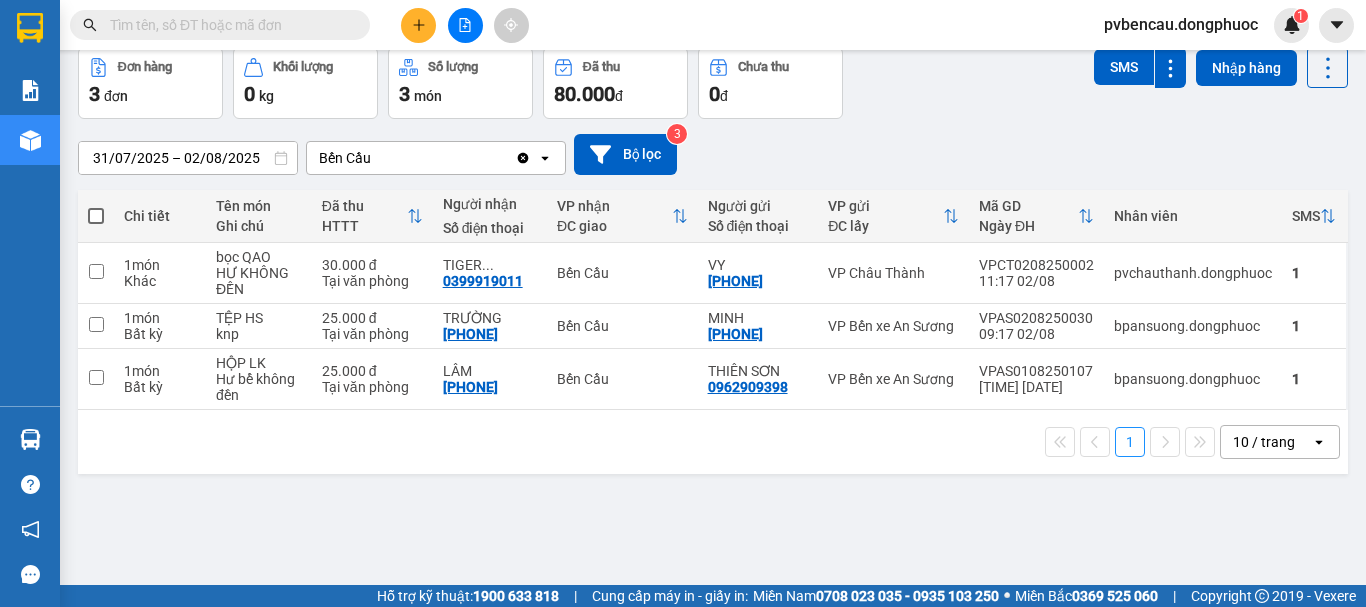 scroll, scrollTop: 0, scrollLeft: 0, axis: both 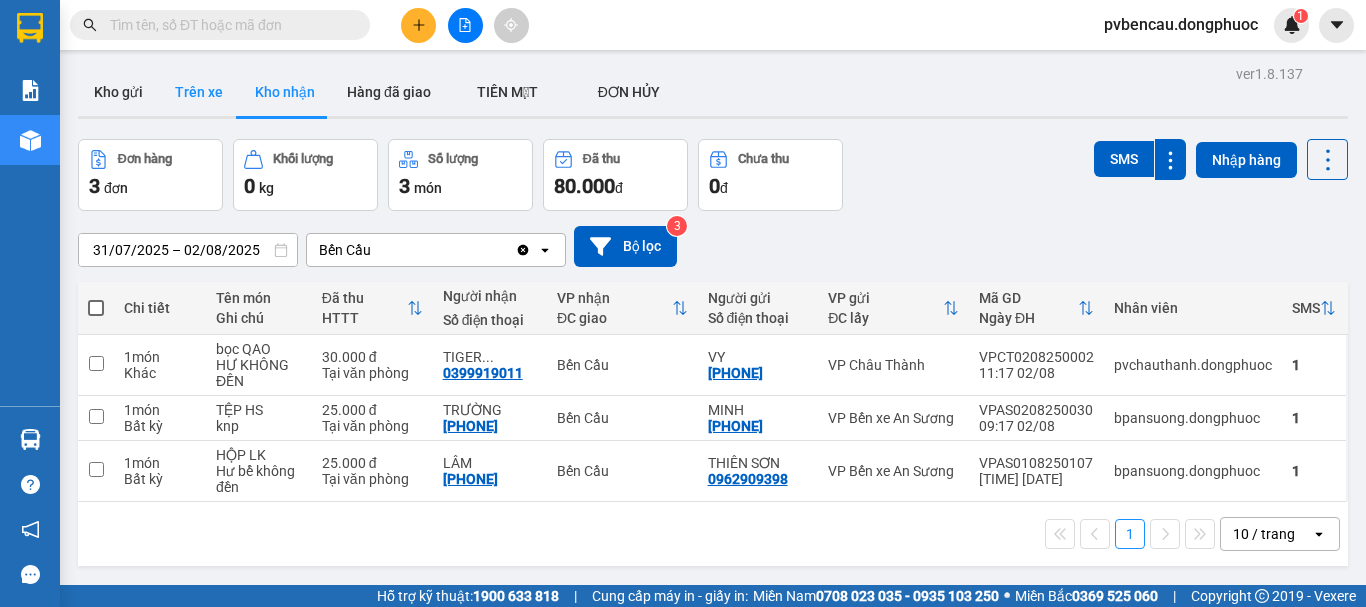 click on "Trên xe" at bounding box center (199, 92) 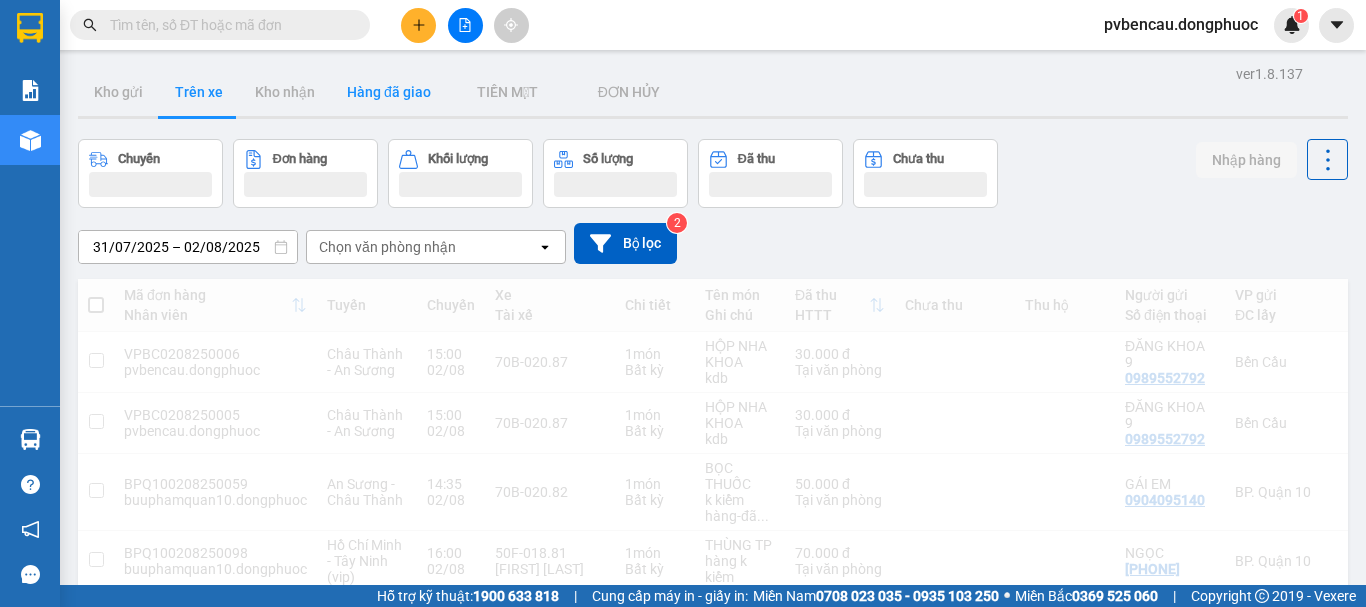 click on "Hàng đã giao" at bounding box center (389, 92) 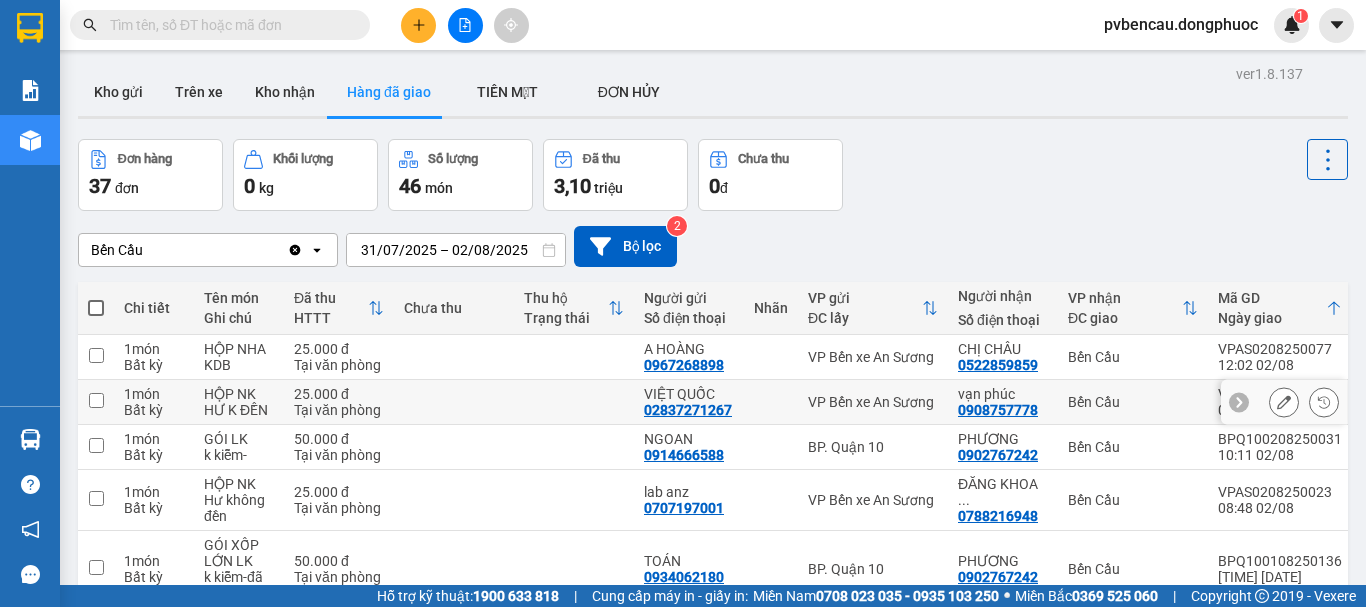 click on "25.000 đ" at bounding box center (339, 394) 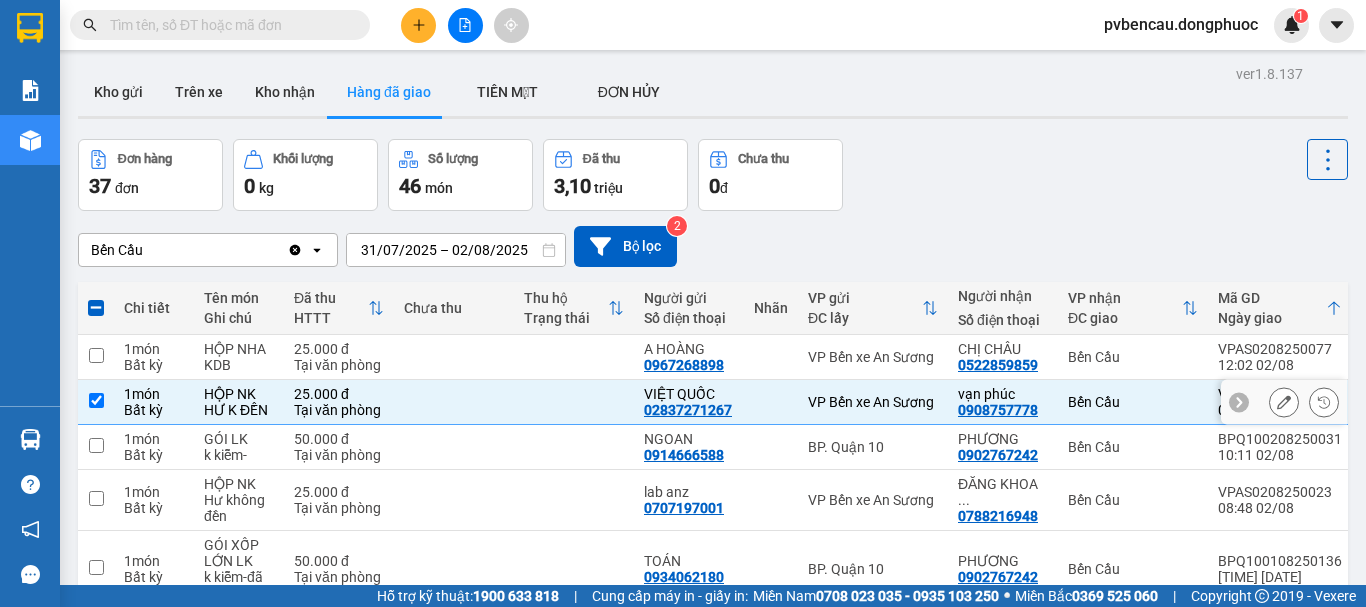 click at bounding box center (454, 402) 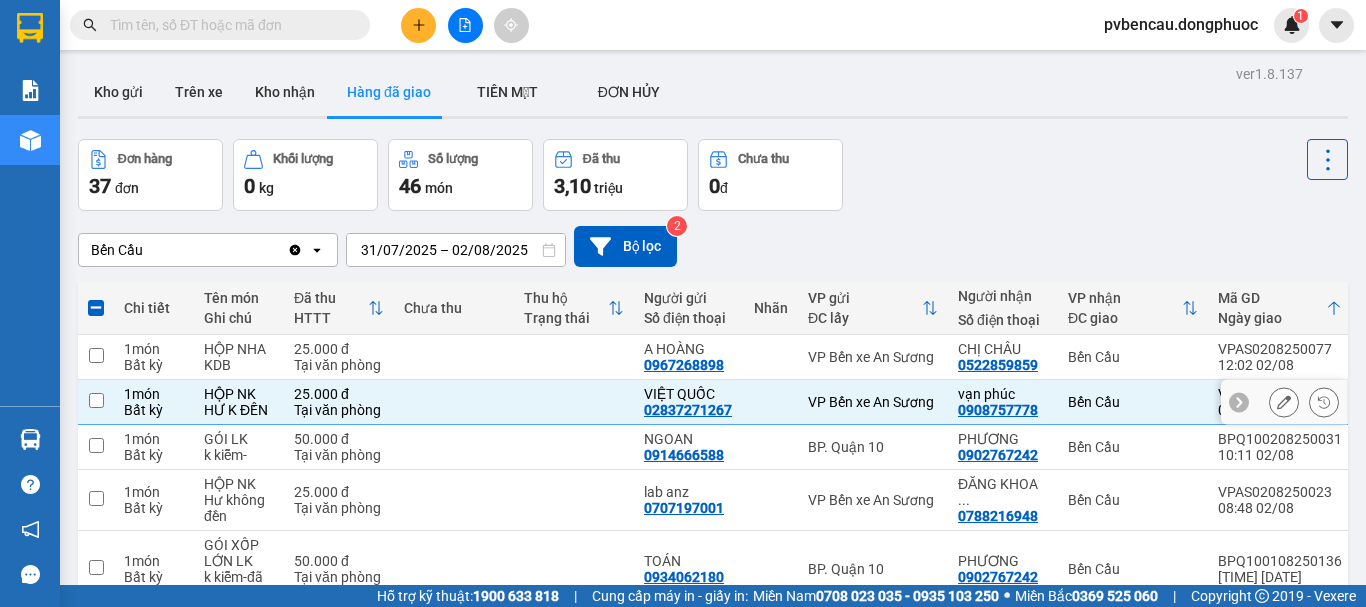 checkbox on "false" 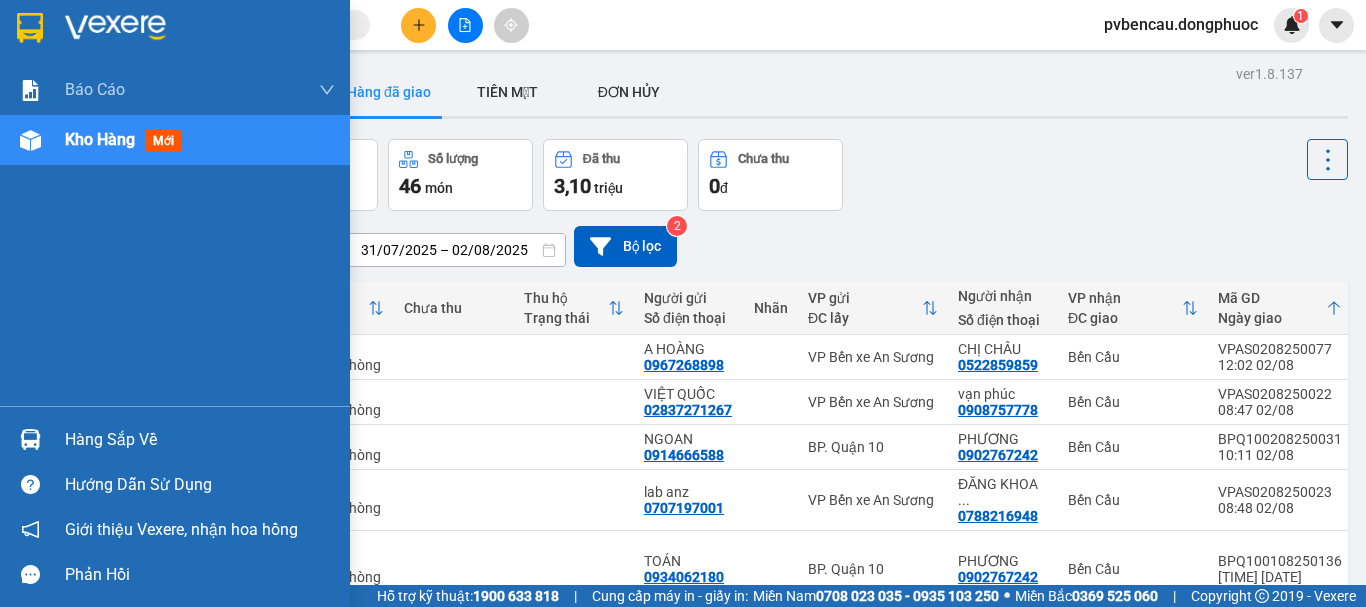 click on "Kho hàng mới" at bounding box center (175, 140) 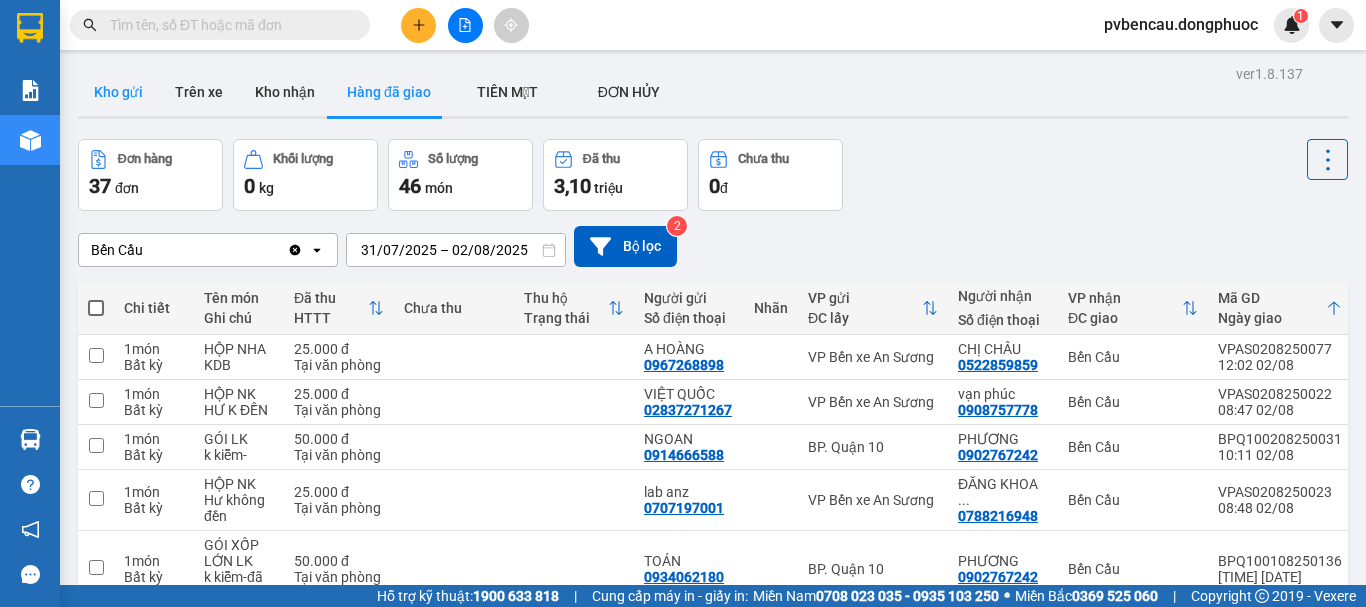 click on "Kho gửi" at bounding box center (118, 92) 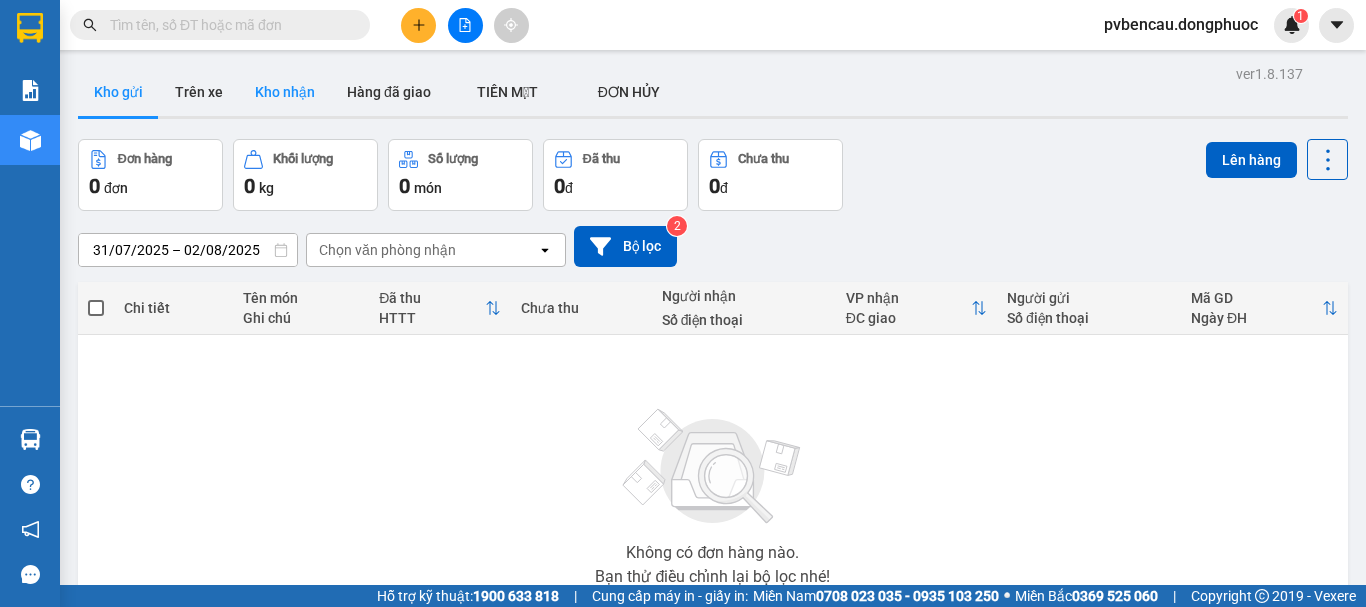 click on "Kho nhận" at bounding box center (285, 92) 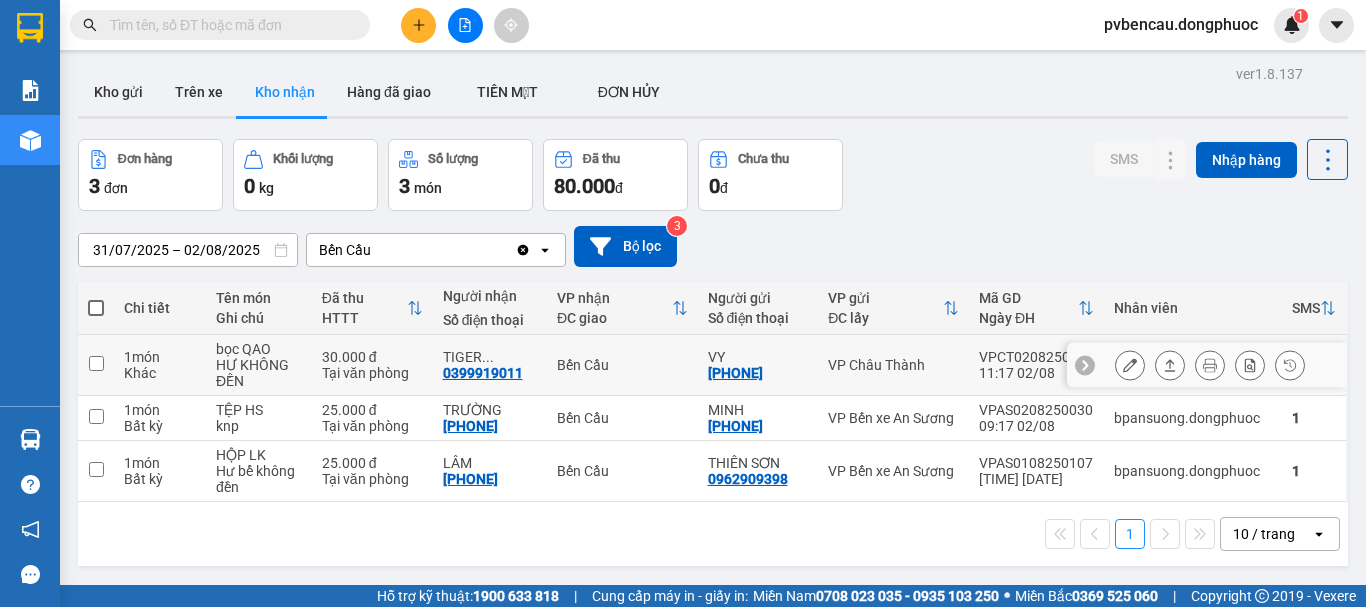 scroll, scrollTop: 92, scrollLeft: 0, axis: vertical 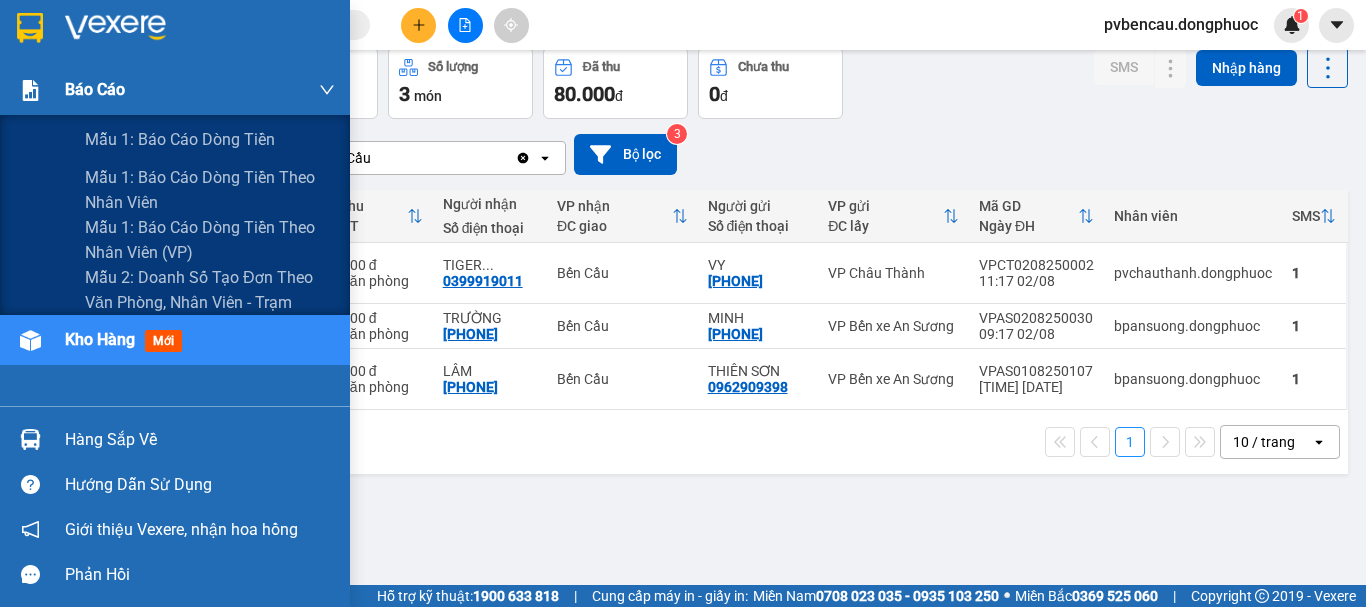 click on "Báo cáo" at bounding box center (95, 89) 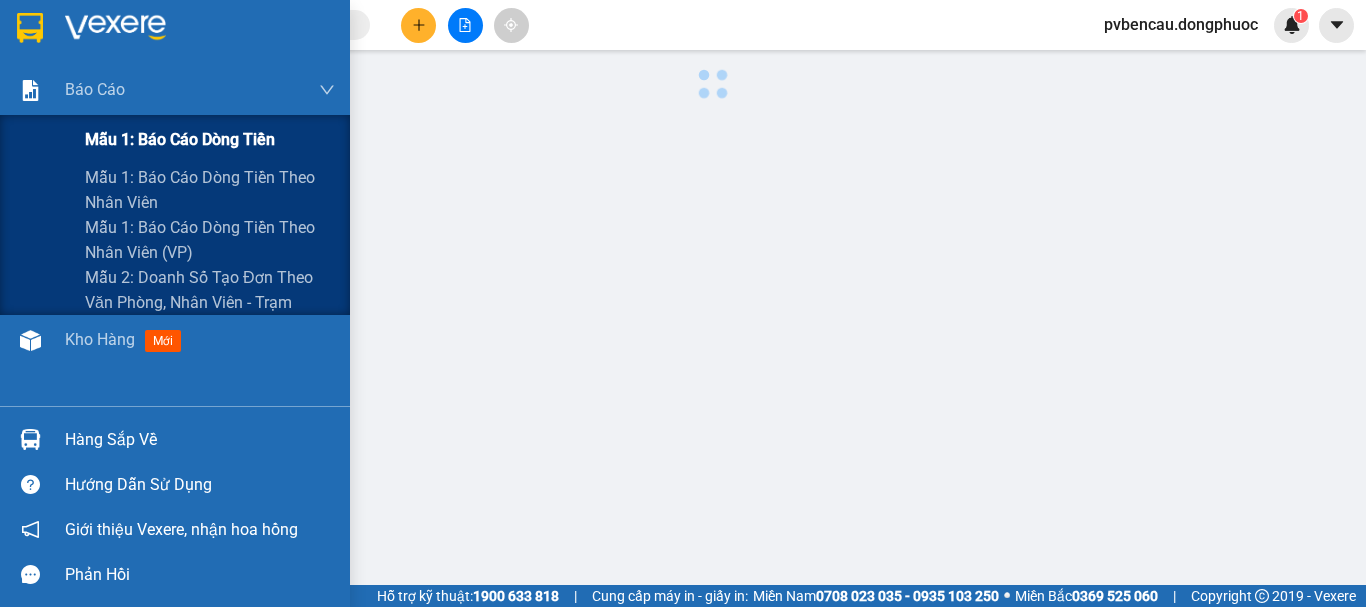 click on "Mẫu 1: Báo cáo dòng tiền" at bounding box center [180, 139] 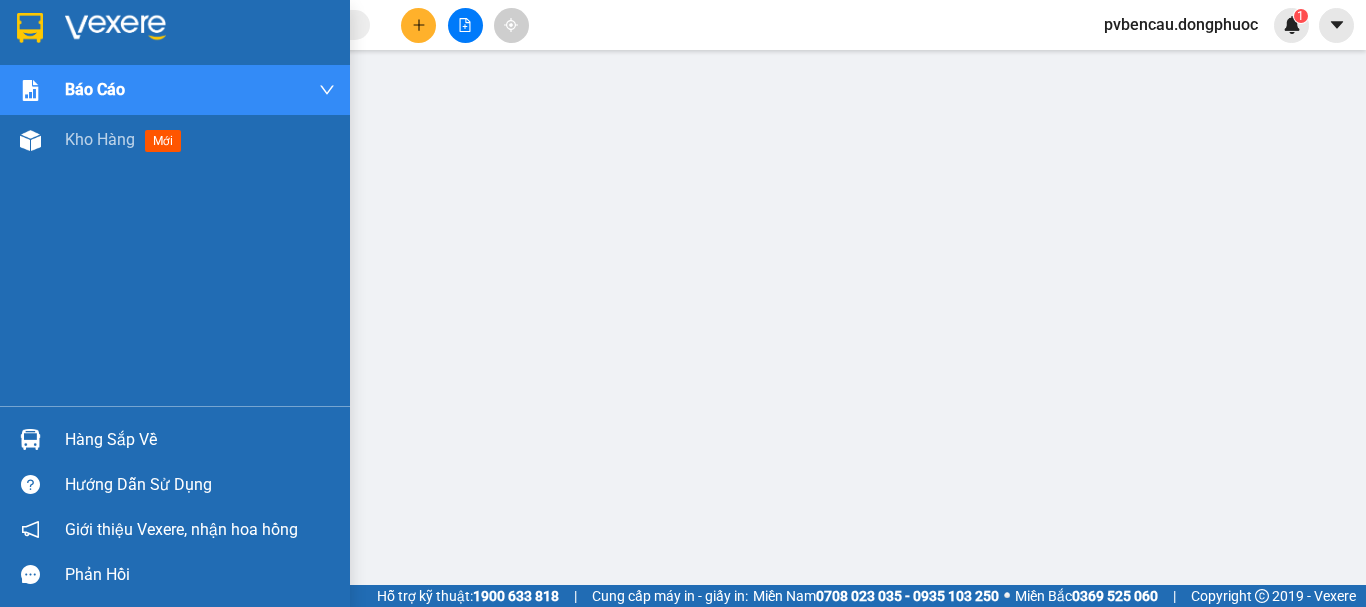 click on "Hàng sắp về" at bounding box center (200, 440) 